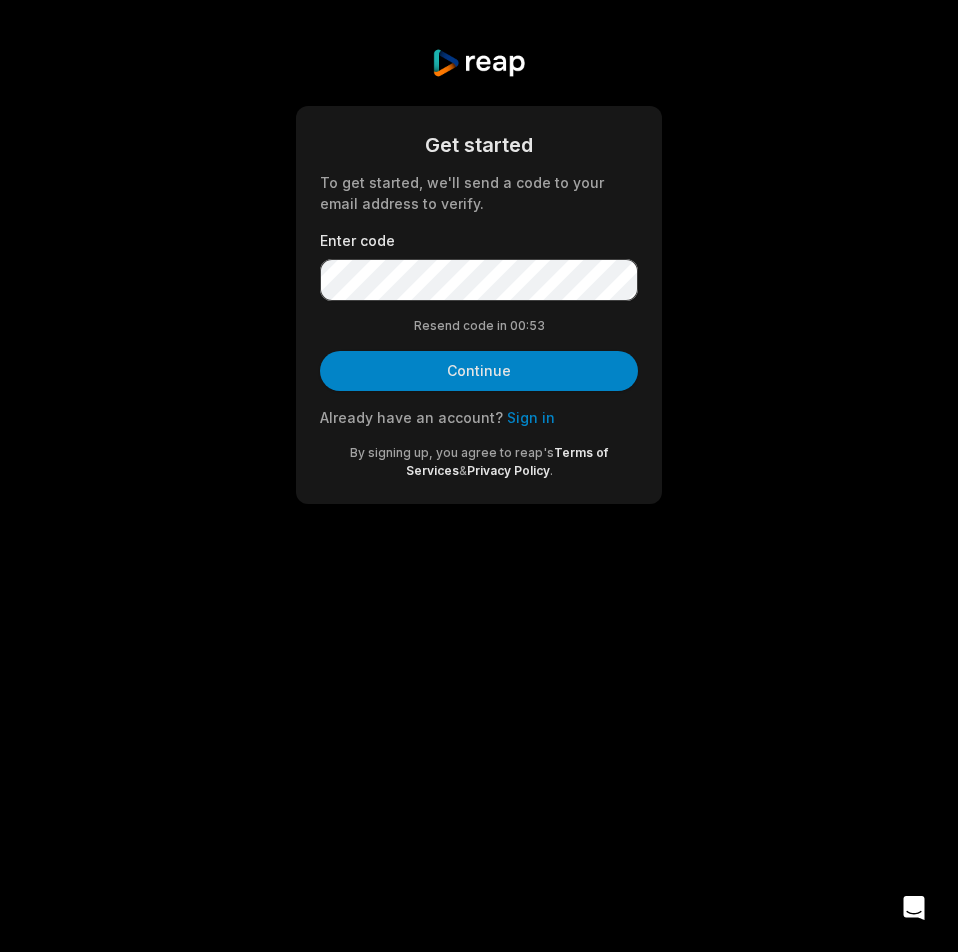 scroll, scrollTop: 0, scrollLeft: 0, axis: both 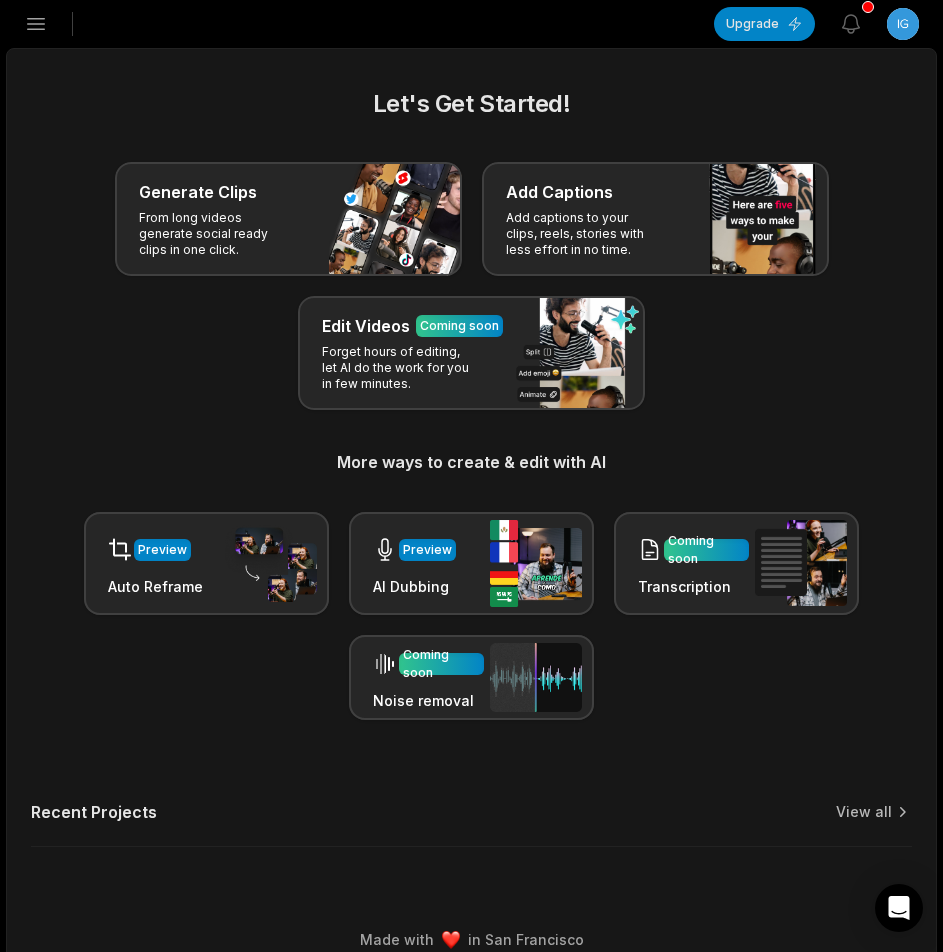 click 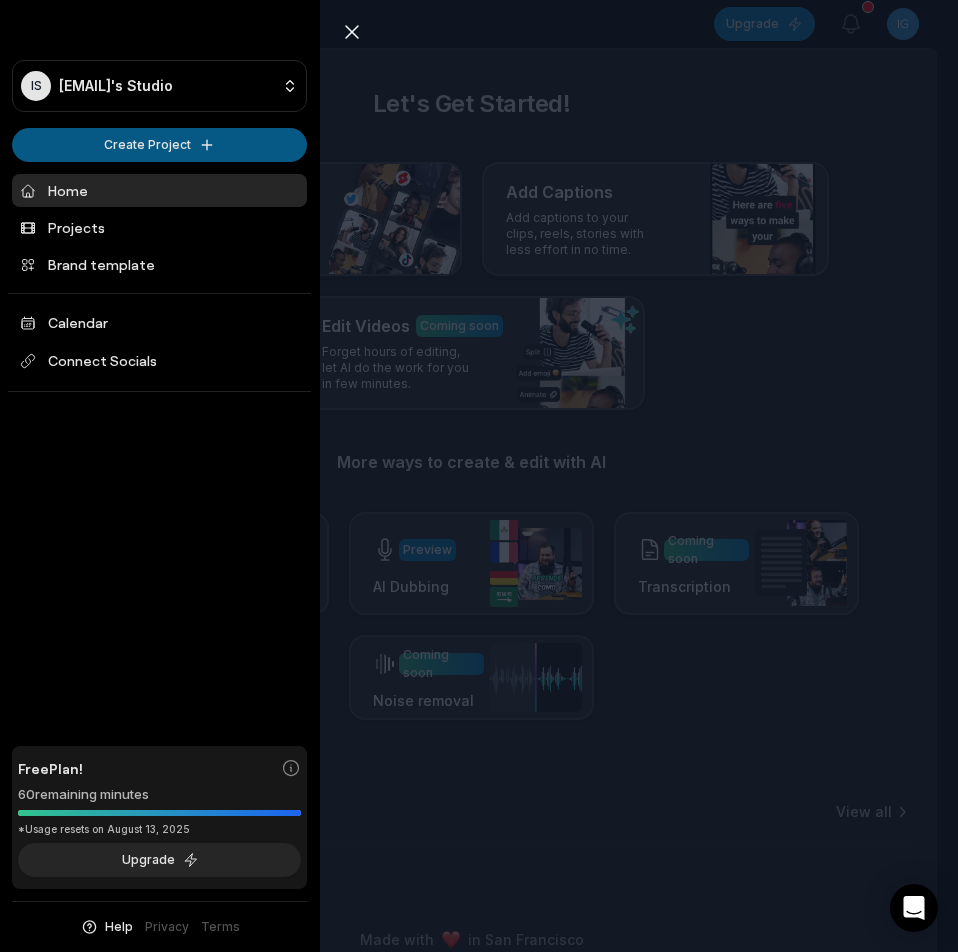 click on "IS Igrgx@telegmail.com's Studio Create Project Home Projects Brand template Calendar Connect Socials Free  Plan! 60  remaining minutes *Usage resets on August 13, 2025 Upgrade Help Privacy Terms Open sidebar Upgrade View notifications Open user menu   Let's Get Started! Generate Clips From long videos generate social ready clips in one click. Add Captions Add captions to your clips, reels, stories with less effort in no time. Edit Videos Coming soon Forget hours of editing, let AI do the work for you in few minutes. More ways to create & edit with AI Preview Auto Reframe Preview AI Dubbing Coming soon Transcription Coming soon Noise removal Recent Projects View all Made with   in San Francisco
Close sidebar IS Igrgx@telegmail.com's Studio Create Project Home Projects Brand template Calendar Connect Socials Free  Plan! 60  remaining minutes *Usage resets on August 13, 2025 Upgrade Help Privacy Terms" at bounding box center [479, 476] 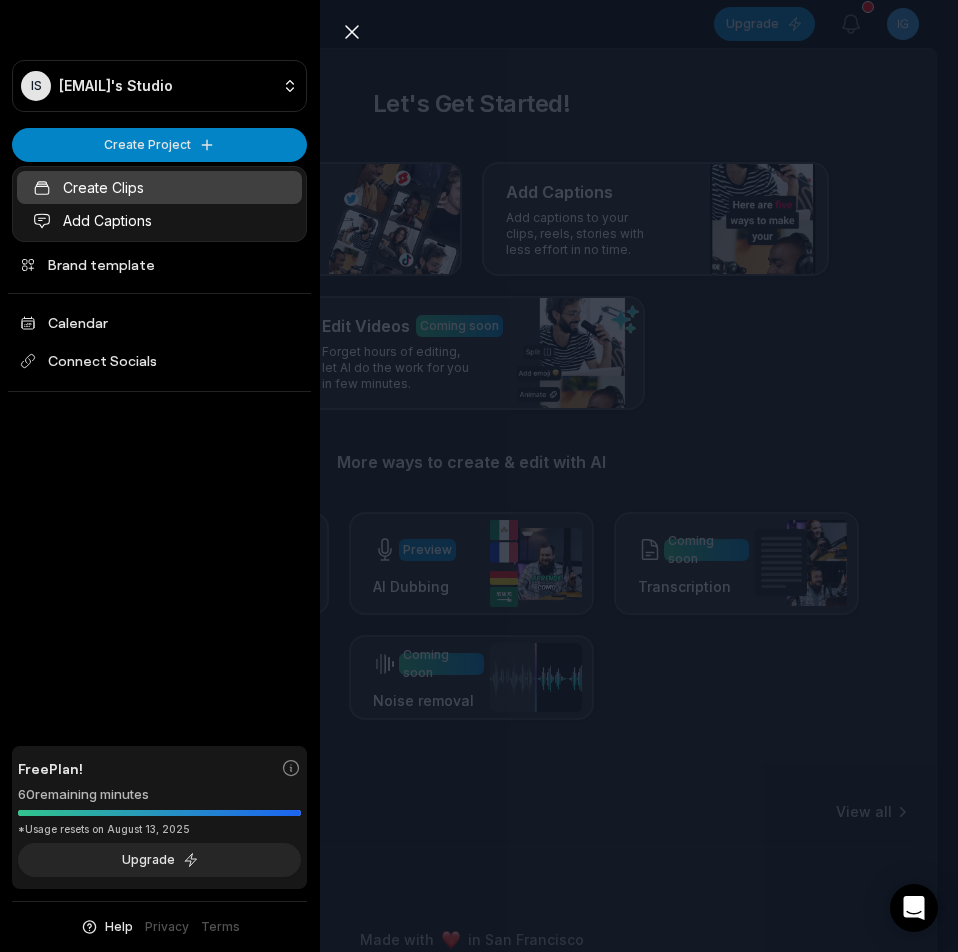 click on "Create Clips" at bounding box center (159, 187) 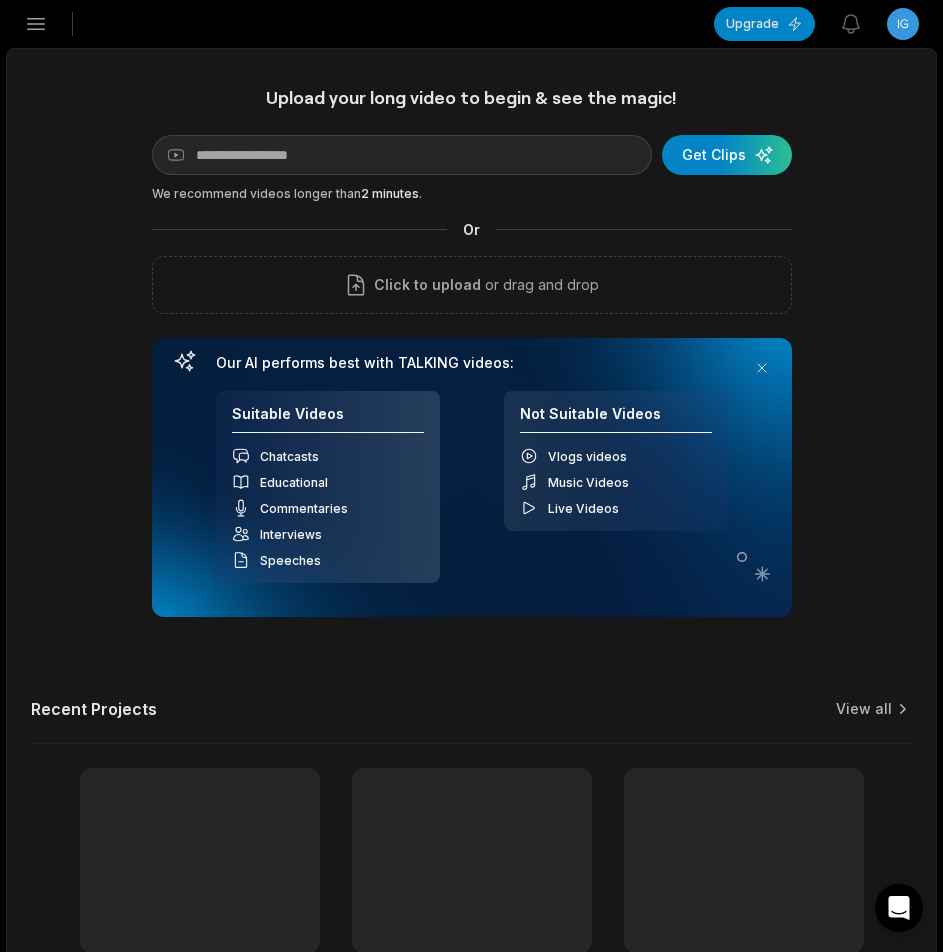 click 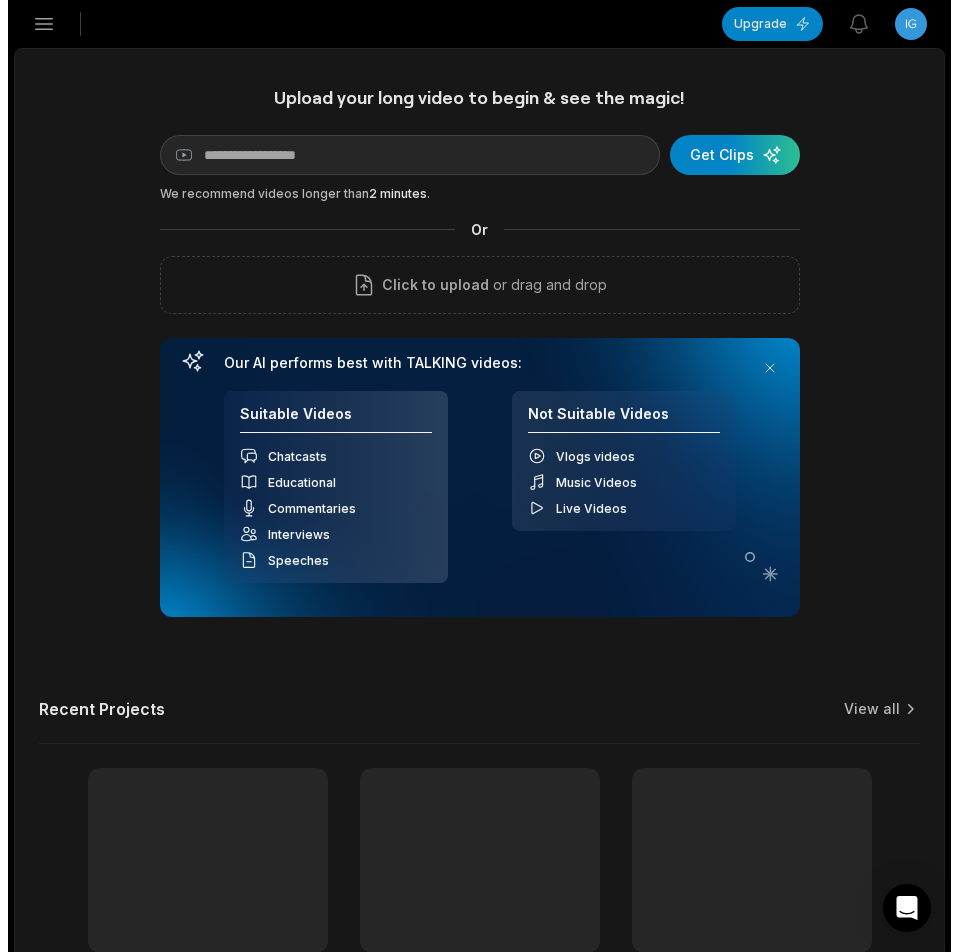 scroll, scrollTop: 0, scrollLeft: 0, axis: both 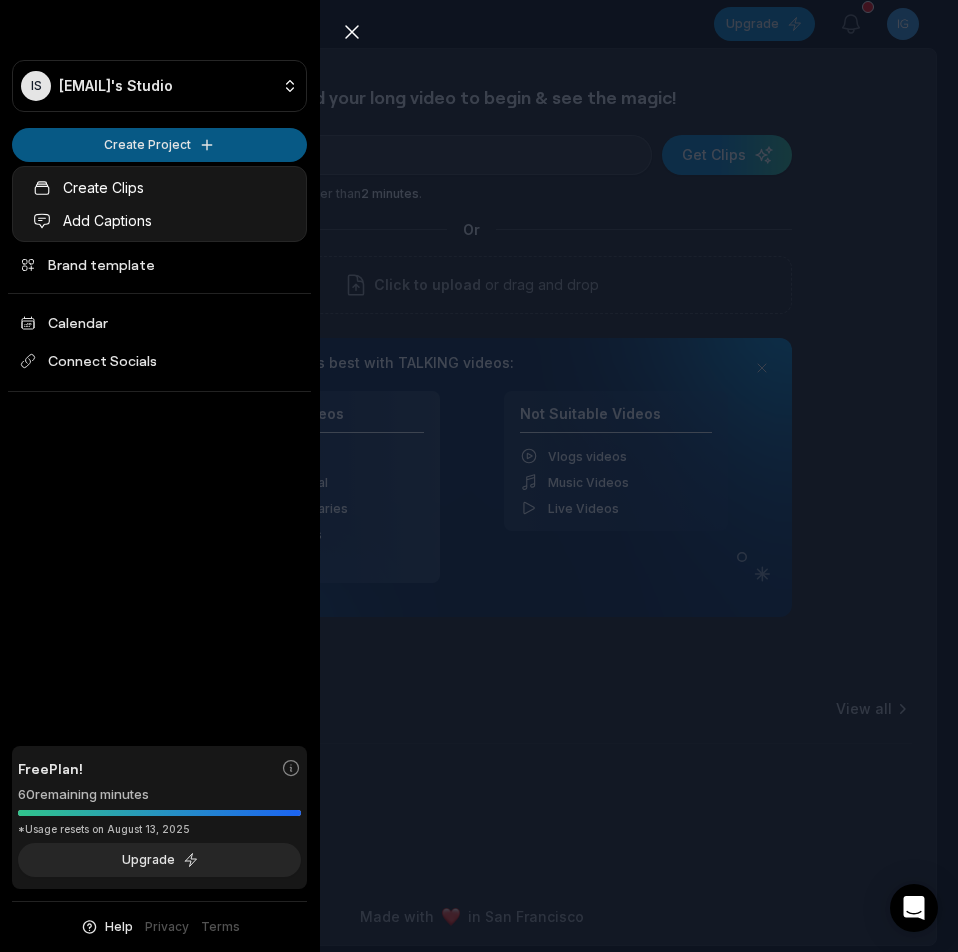 click on "IS Igrgx@telegmail.com's Studio Create Project Home Projects Brand template Calendar Connect Socials Free  Plan! 60  remaining minutes *Usage resets on August 13, 2025 Upgrade Help Privacy Terms Open sidebar Upgrade View notifications Open user menu   Upload your long video to begin & see the magic! YouTube link Get Clips We recommend videos longer than  2 minutes . Or Click to upload or drag and drop Our AI performs best with TALKING videos: Suitable Videos Chatcasts Educational  Commentaries  Interviews  Speeches Not Suitable Videos Vlogs videos Music Videos Live Videos Recent Projects View all Made with   in San Francisco
Close sidebar IS Igrgx@telegmail.com's Studio Create Project Home Projects Brand template Calendar Connect Socials Free  Plan! 60  remaining minutes *Usage resets on August 13, 2025 Upgrade Help Privacy Terms Create Clips Add Captions" at bounding box center (479, 476) 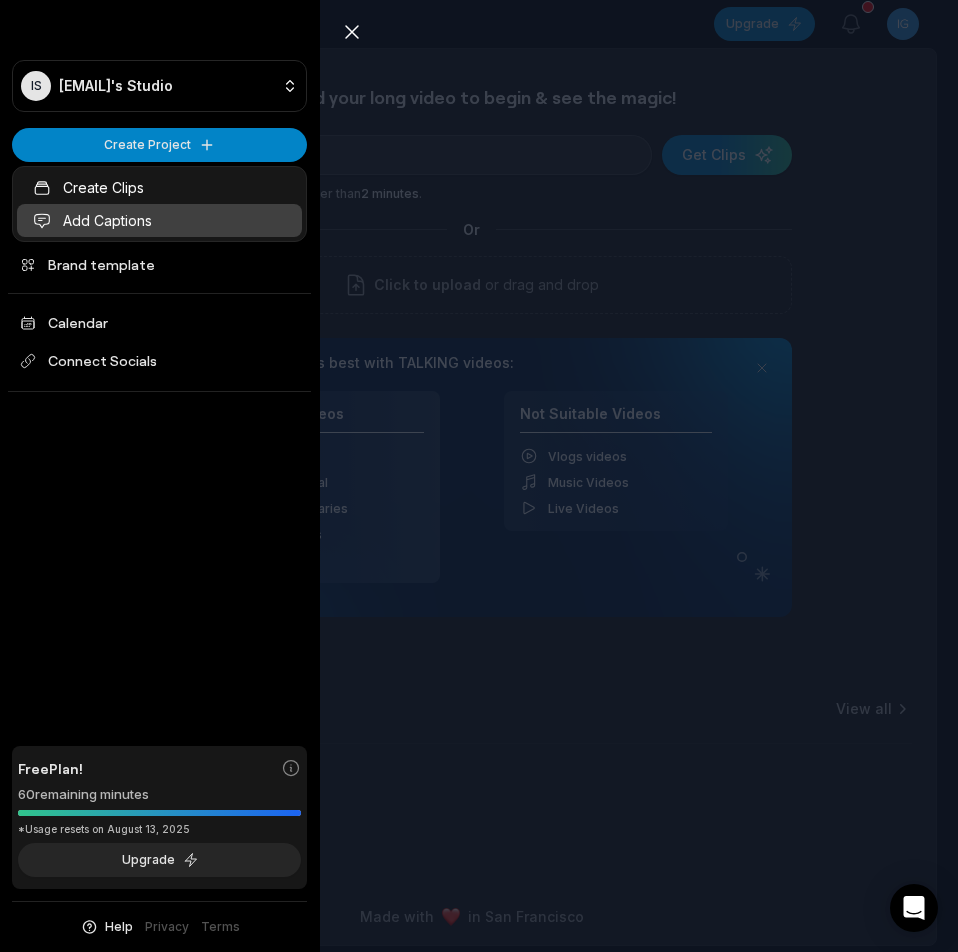 click on "Add Captions" at bounding box center [159, 220] 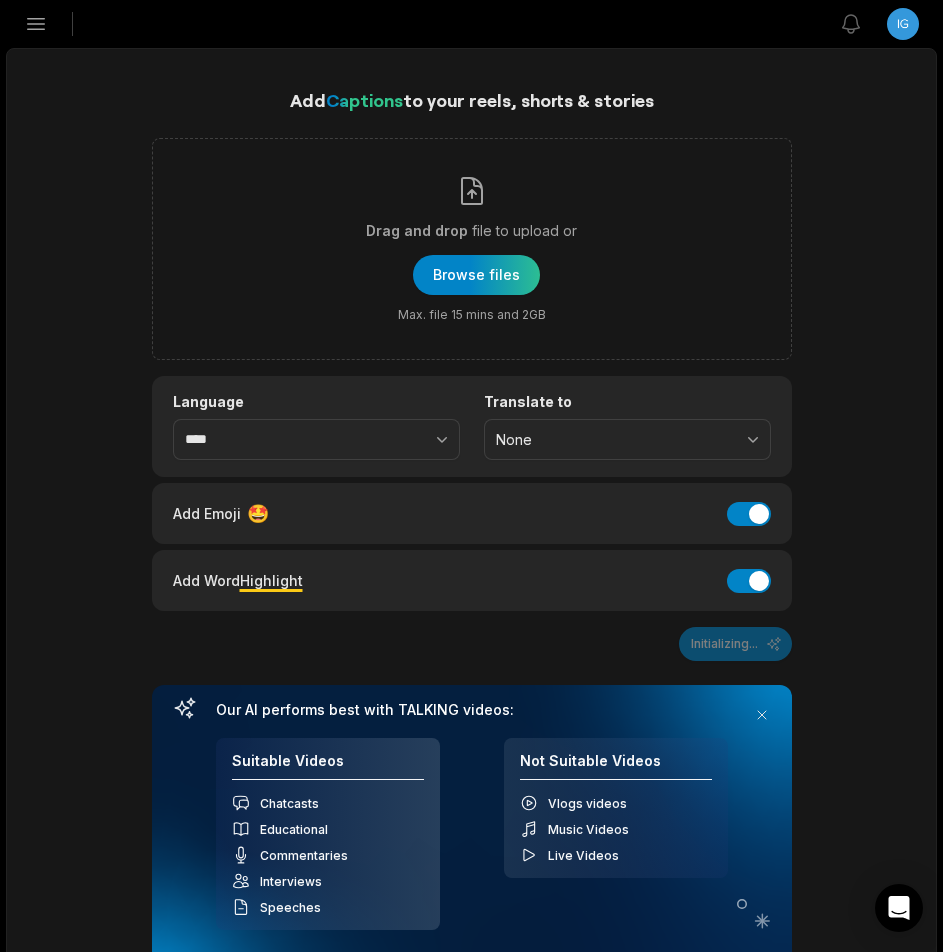 scroll, scrollTop: 0, scrollLeft: 0, axis: both 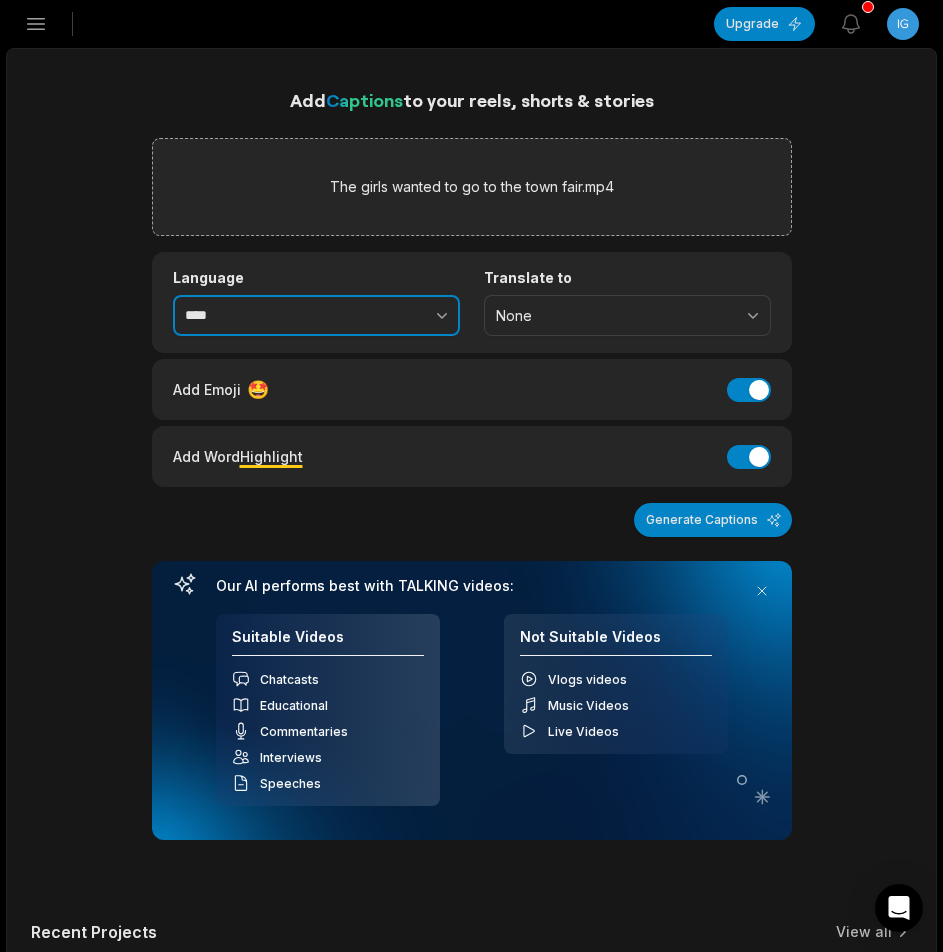 click at bounding box center (398, 316) 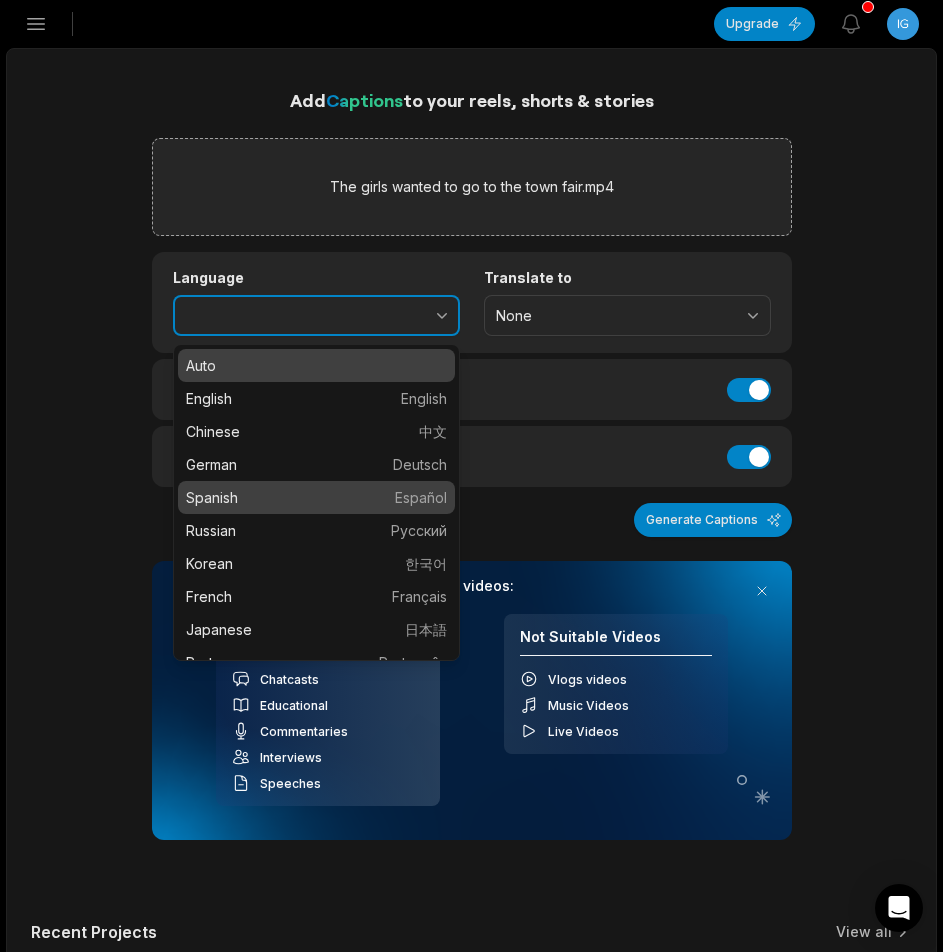 type on "*******" 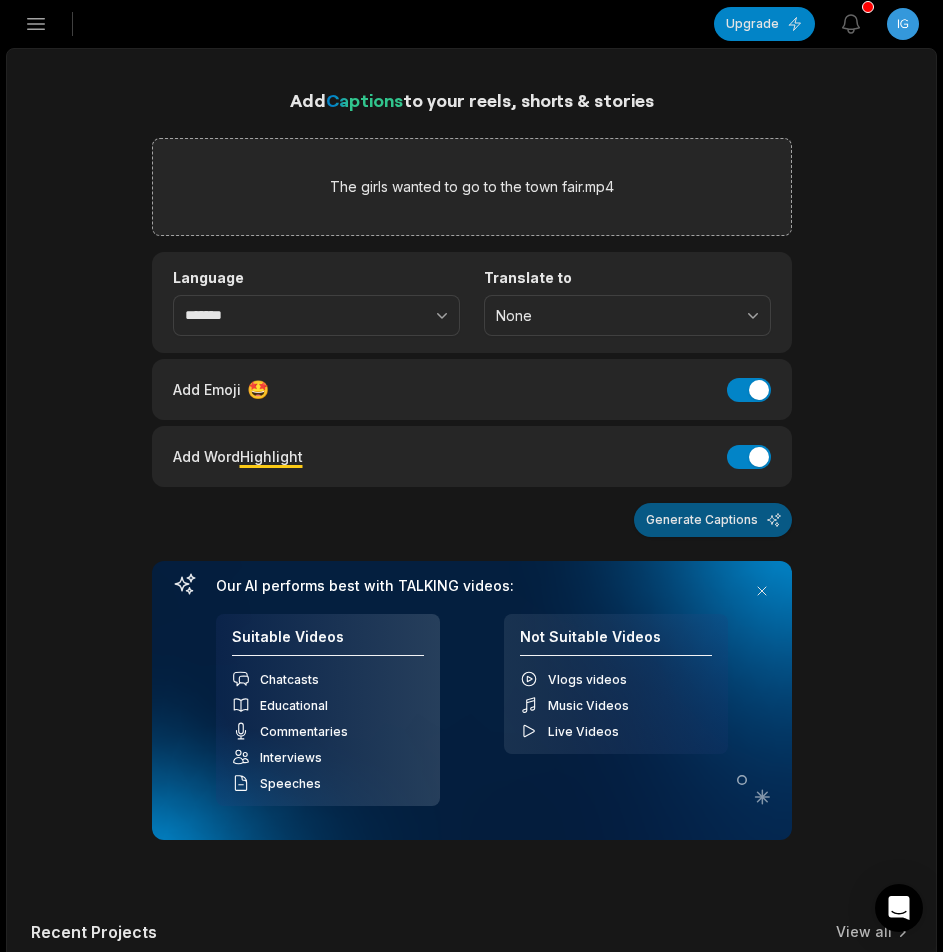 click on "Generate Captions" at bounding box center (713, 520) 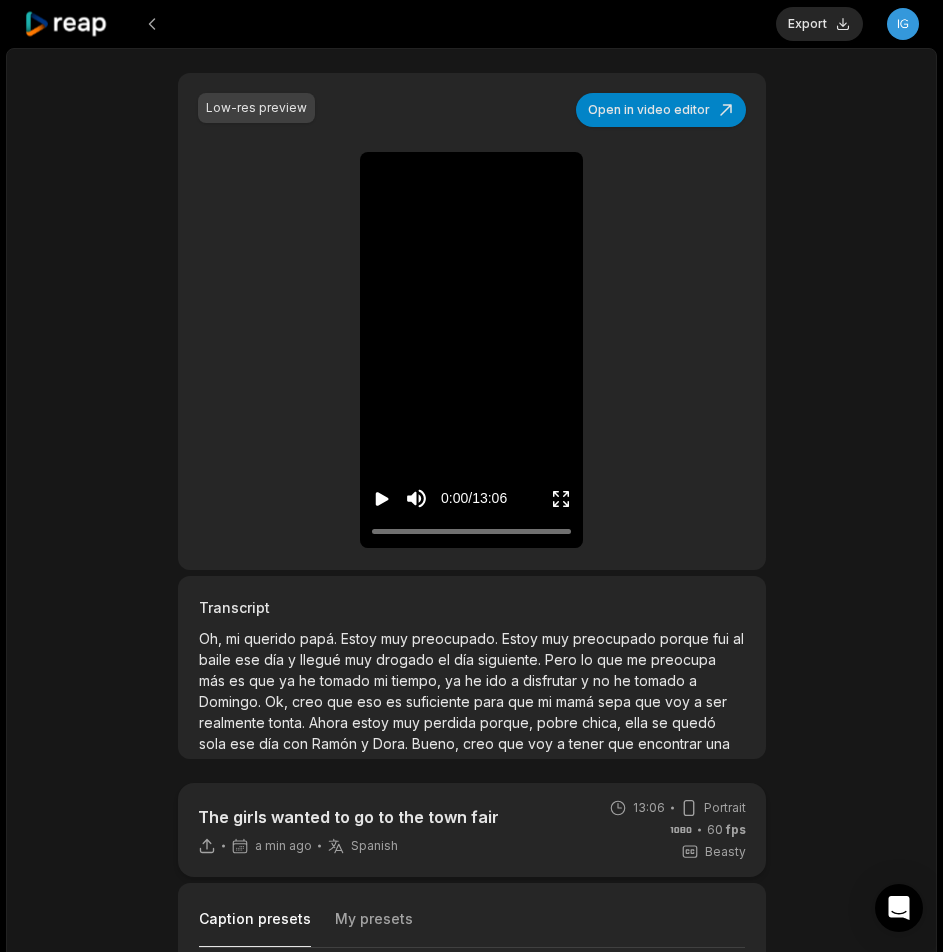 scroll, scrollTop: 300, scrollLeft: 0, axis: vertical 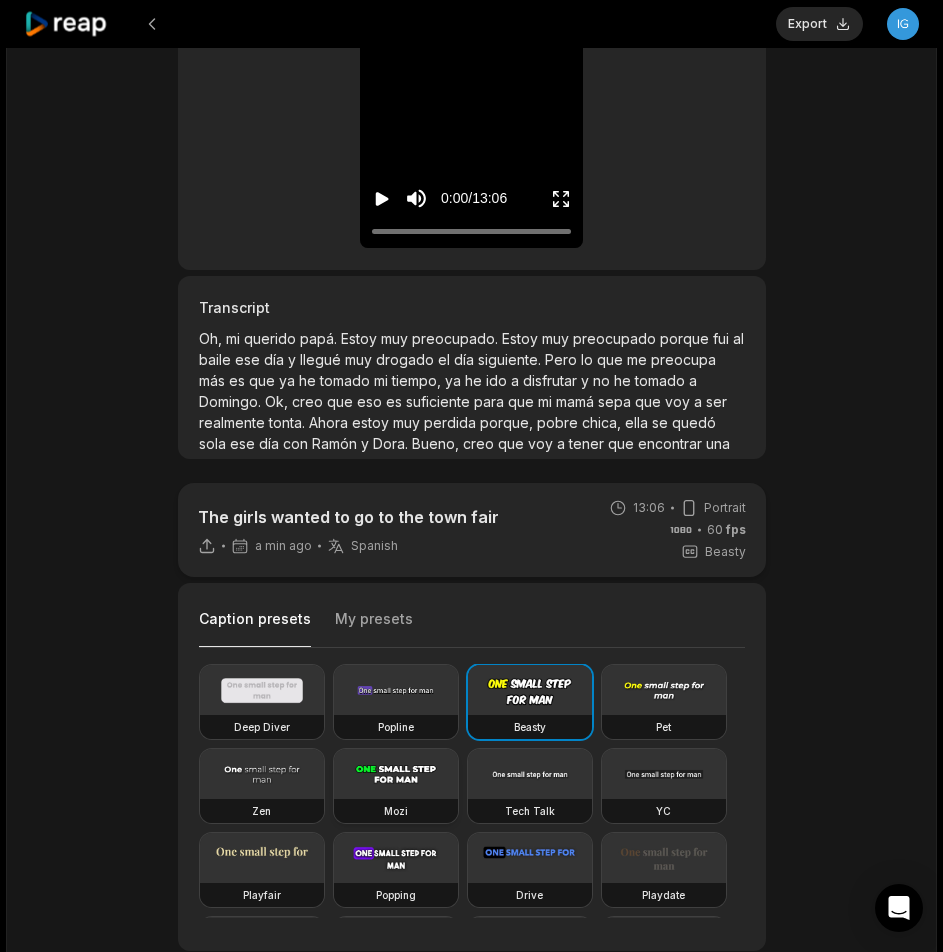 click at bounding box center (396, 774) 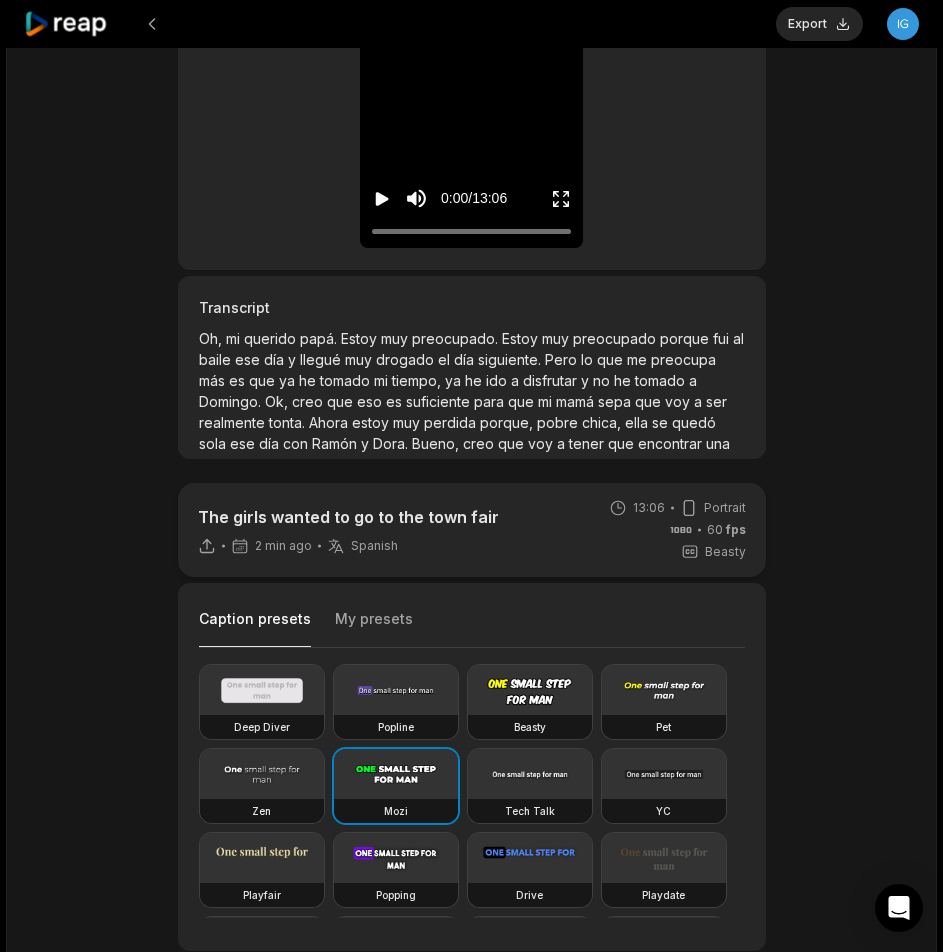scroll, scrollTop: 0, scrollLeft: 0, axis: both 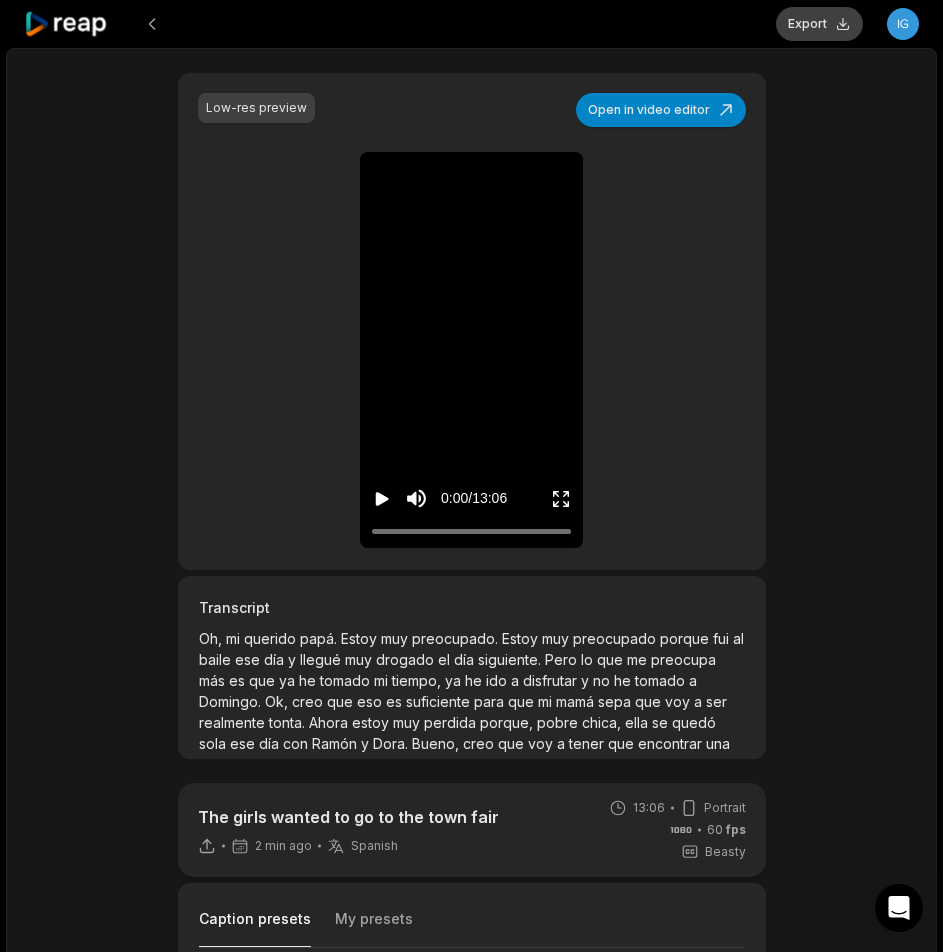 click on "Export" at bounding box center (819, 24) 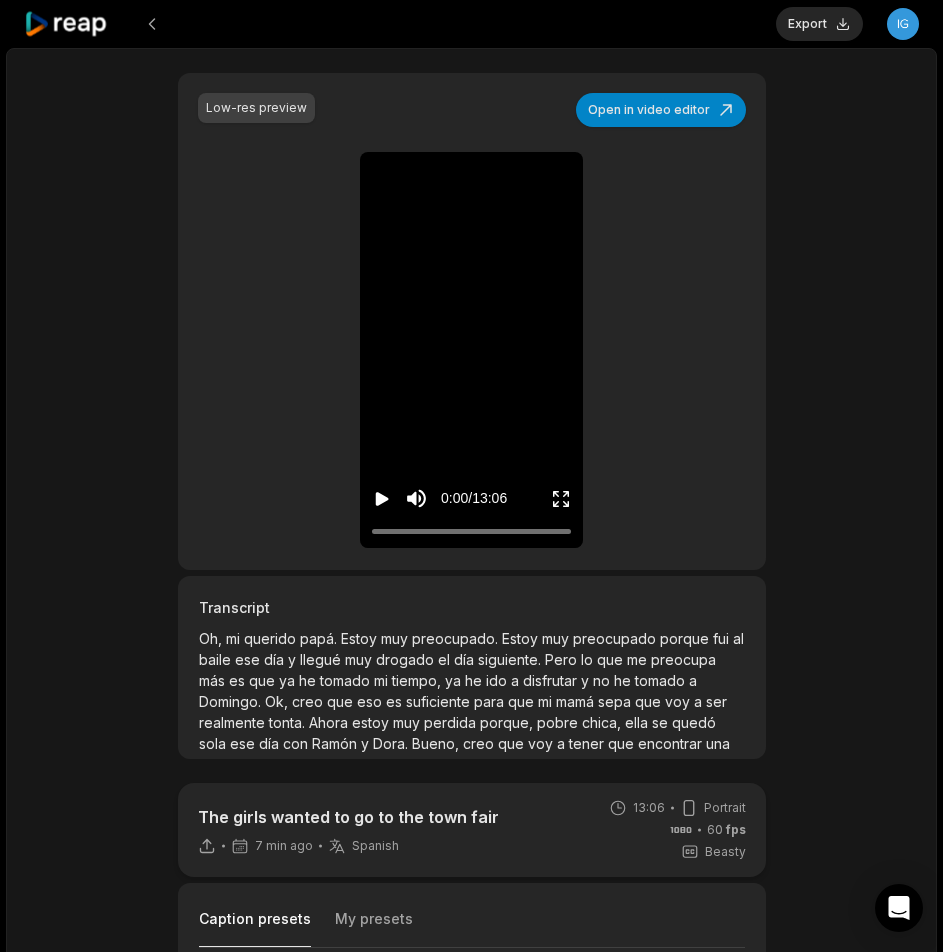 scroll, scrollTop: 300, scrollLeft: 0, axis: vertical 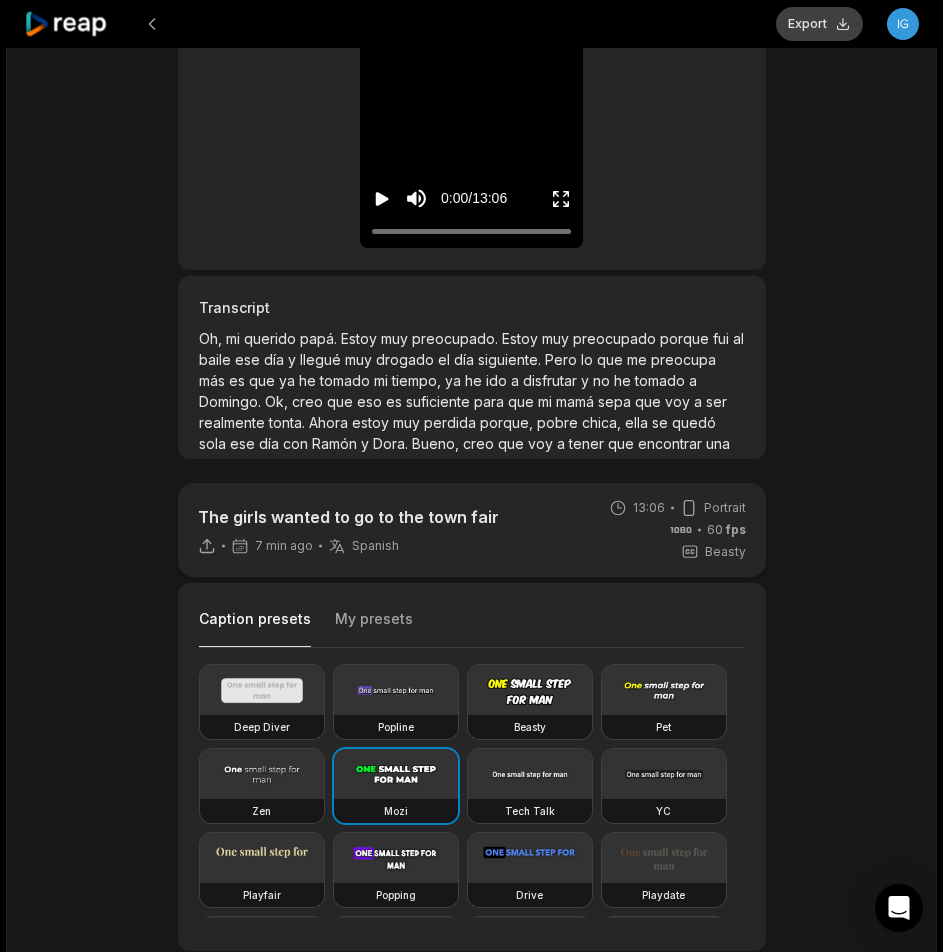 click on "Export" at bounding box center (819, 24) 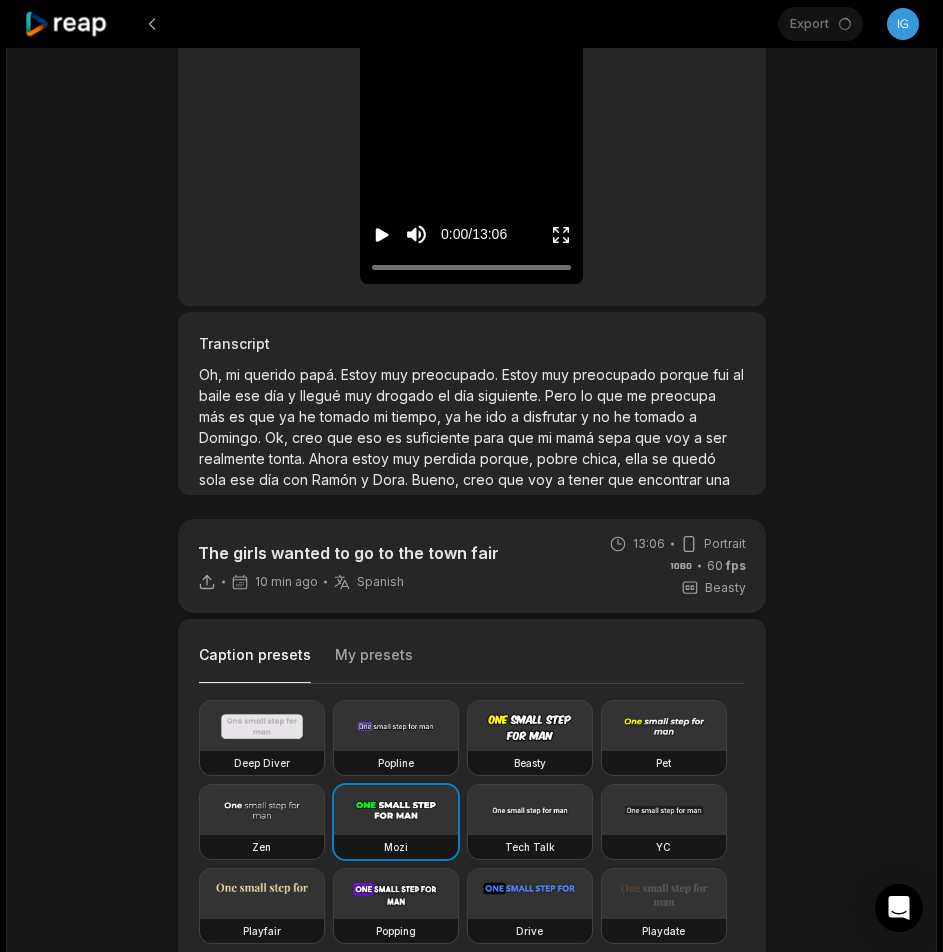scroll, scrollTop: 0, scrollLeft: 0, axis: both 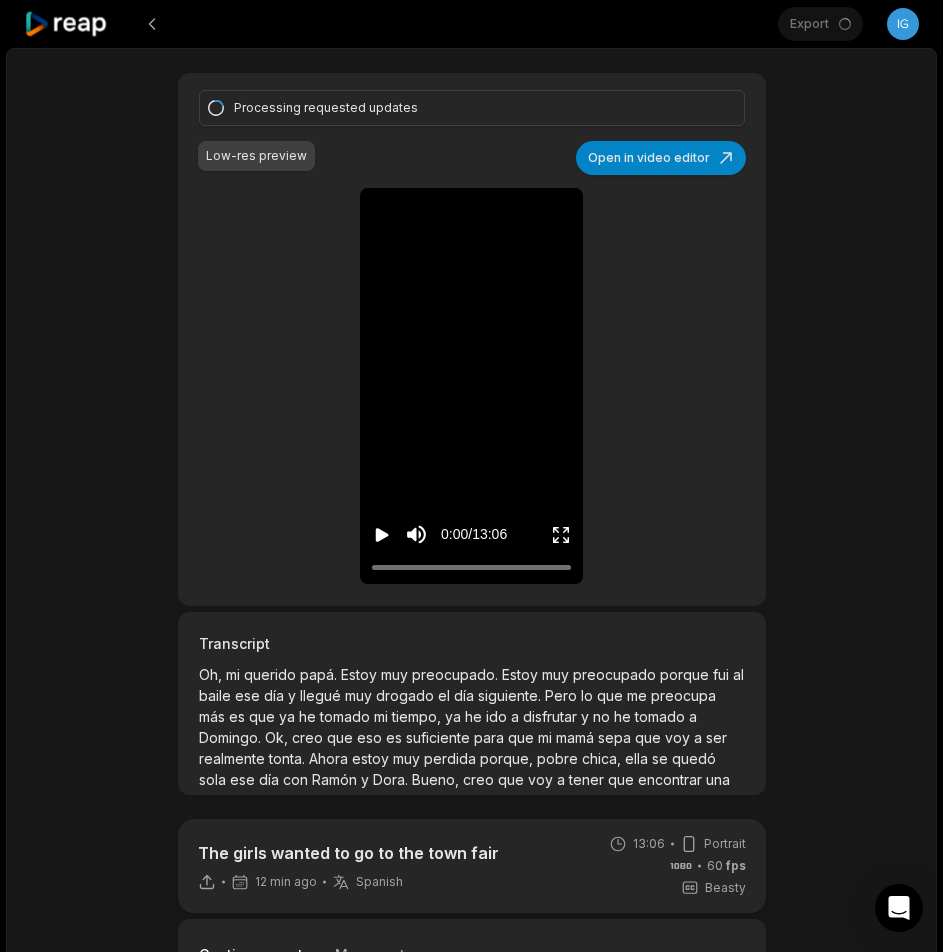 click on "The girls wanted to go to the town fair [TIME] ago Spanish es [TIME] Portrait 60   fps Beasty Caption presets My presets Deep Diver Popline Beasty Pet Zen Mozi Tech Talk YC Playfair Popping Drive Playdate Galaxy Turban Flipper Spell Youshaei Pod P Noah Phantom Color #ffffffff Size ** Caption position Top Middle Bottom Add Emoji 🤩 Add Emoji Add Word  Highlight Add Word Highlight Publish Save draft Processing requested updates Low-res preview Open in video editor Oh, Oh,   mi mi   querido querido papá papá Estoy Estoy   muy muy   preocupado preocupado Estoy Estoy   muy muy   preocupado preocupado porque porque fui fui   al al   baile baile   ese ese   día día   y y llegué llegué   muy muy   drogado drogado   el el día día   siguiente siguiente Pero Pero   lo lo   que que   me me   preocupa preocupa más más   es es   que que   ya ya   he he   tomado tomado mi mi   tiempo, tiempo,   ya ya   he he   ido ido   a a disfrutar disfrutar   y y   no no   he he   tomado tomado" at bounding box center (471, 826) 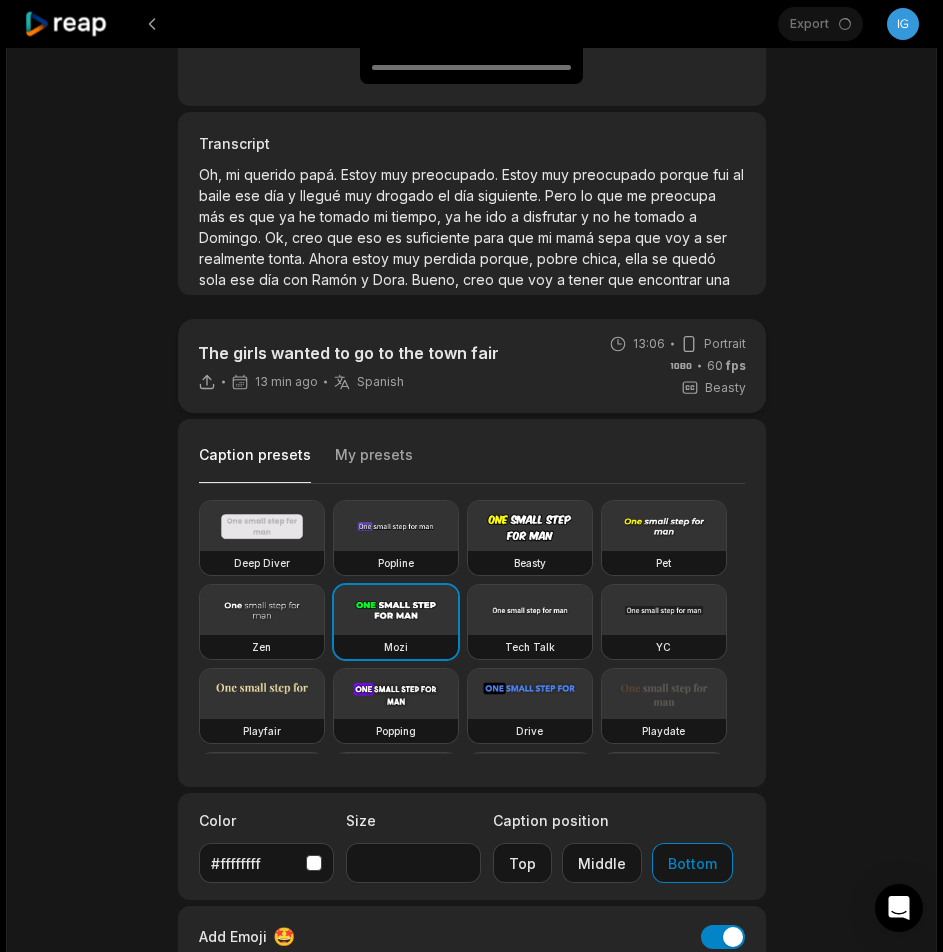 scroll, scrollTop: 0, scrollLeft: 0, axis: both 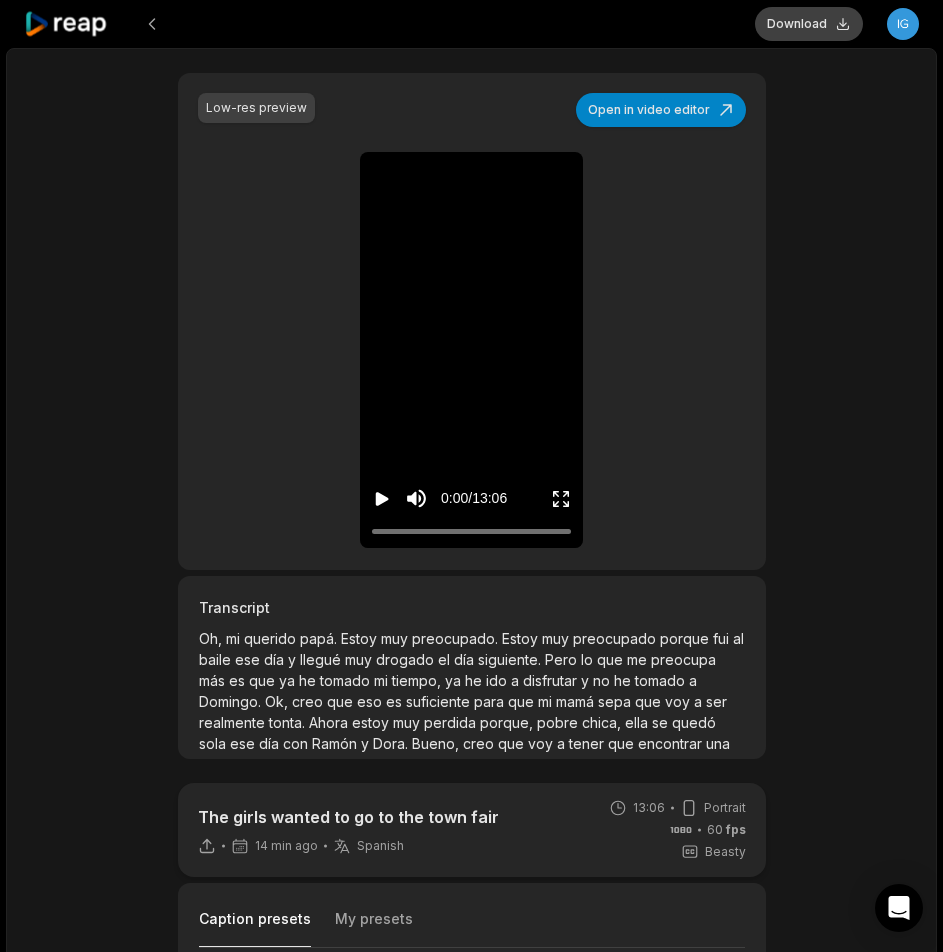 click on "Download" at bounding box center (809, 24) 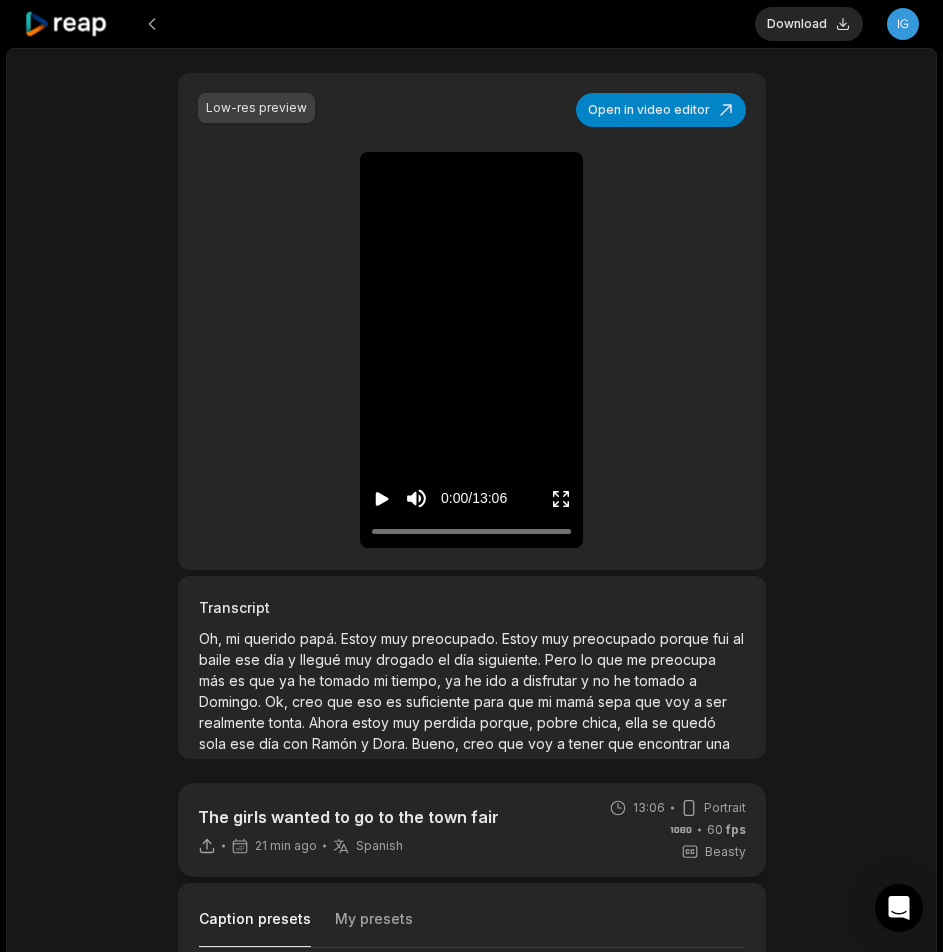click on "The girls wanted to go to the town fair [TIME] ago Spanish es [TIME] Portrait 60   fps Beasty Caption presets My presets Deep Diver Popline Beasty Pet Zen Mozi Tech Talk YC Playfair Popping Drive Playdate Galaxy Turban Flipper Spell Youshaei Pod P Noah Phantom Color #ffffffff Size ** Caption position Top Middle Bottom Add Emoji 🤩 Add Emoji Add Word  Highlight Add Word Highlight Publish Save draft Low-res preview Open in video editor Oh, Oh,   mi mi   querido querido papá papá Estoy Estoy   muy muy   preocupado preocupado Estoy Estoy   muy muy   preocupado preocupado porque porque fui fui   al al   baile baile   ese ese   día día   y y llegué llegué   muy muy   drogado drogado   el el día día   siguiente siguiente Pero Pero   lo lo   que que   me me   preocupa preocupa más más   es es   que que   ya ya   he he   tomado tomado mi mi   tiempo, tiempo,   ya ya   he he   ido ido   a a disfrutar disfrutar   y y   no no   he he   tomado tomado a a   Domingo Domingo Ok, a" at bounding box center (471, 808) 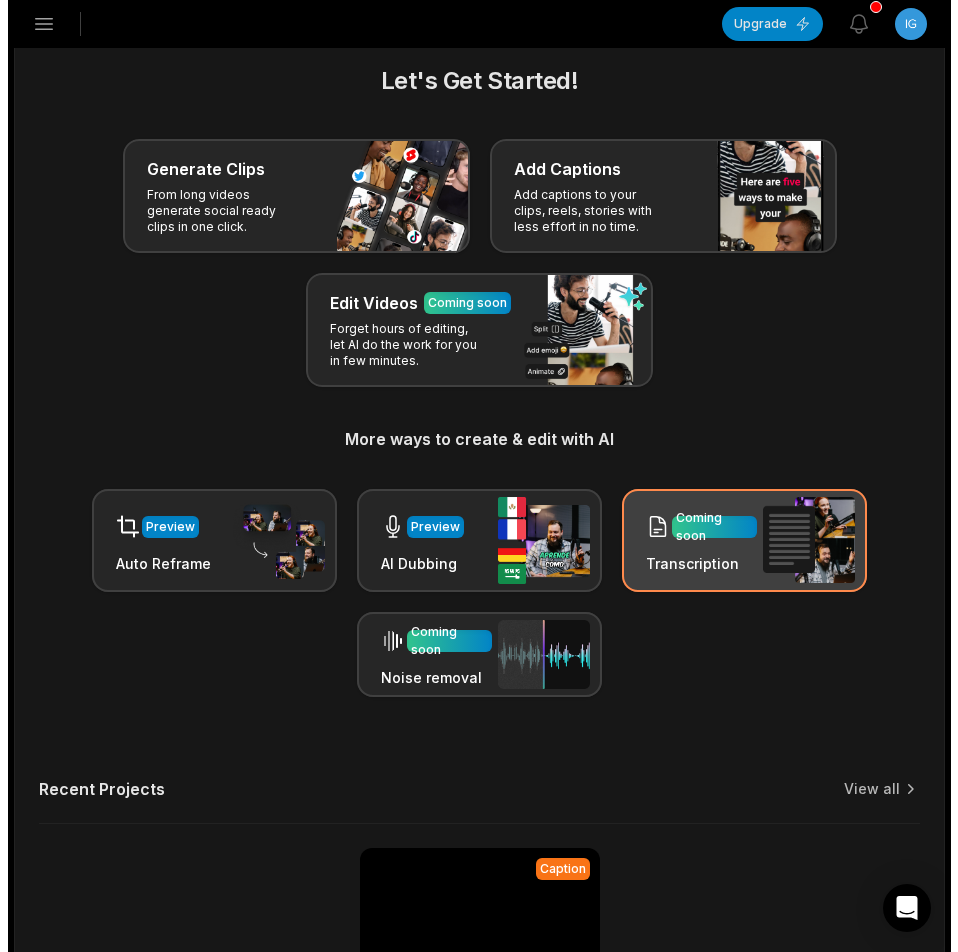 scroll, scrollTop: 285, scrollLeft: 0, axis: vertical 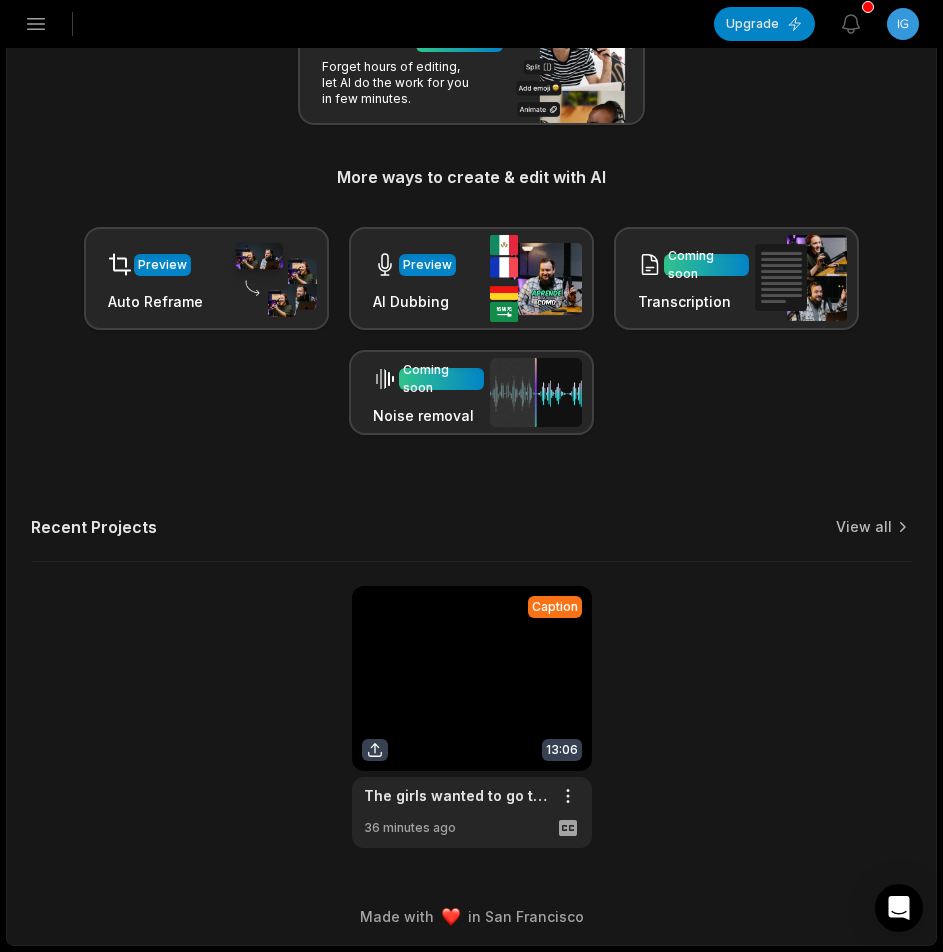drag, startPoint x: 697, startPoint y: 468, endPoint x: 692, endPoint y: 457, distance: 12.083046 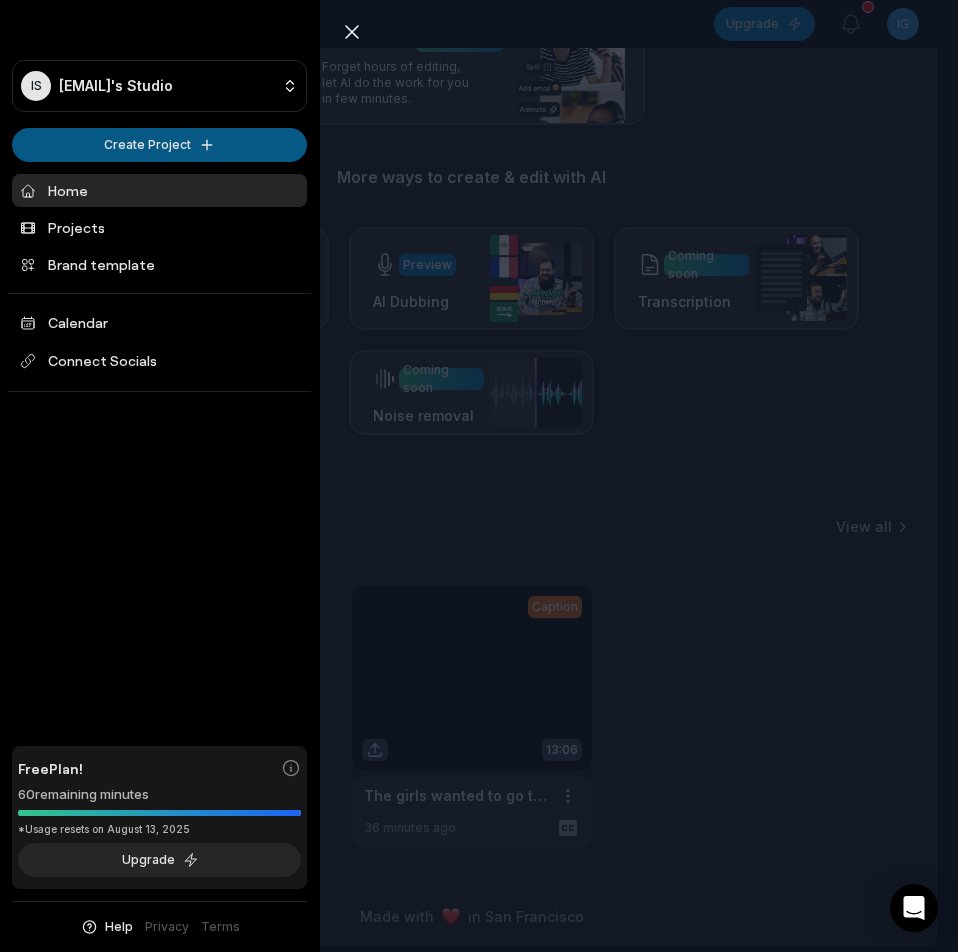 click on "IS [EMAIL]'s Studio Create Project Home Projects Brand template Calendar Connect Socials Free  Plan! 60  remaining minutes *Usage resets on [DATE] Upgrade Help Privacy Terms Open sidebar Upgrade View notifications Open user menu   Let's Get Started! Generate Clips From long videos generate social ready clips in one click. Add Captions Add captions to your clips, reels, stories with less effort in no time. Edit Videos Coming soon Forget hours of editing, let AI do the work for you in few minutes. More ways to create & edit with AI Preview Auto Reframe Preview AI Dubbing Coming soon Transcription Coming soon Noise removal Recent Projects View all Caption [TIME] The girls wanted to go to the town fair Open options [TIME] ago Made with   in [CITY]
Close sidebar IS [EMAIL]'s Studio Create Project Home Projects Brand template Calendar Connect Socials Free  Plan! 60  remaining minutes *Usage resets on [DATE] Upgrade Help Privacy Terms" at bounding box center [479, 191] 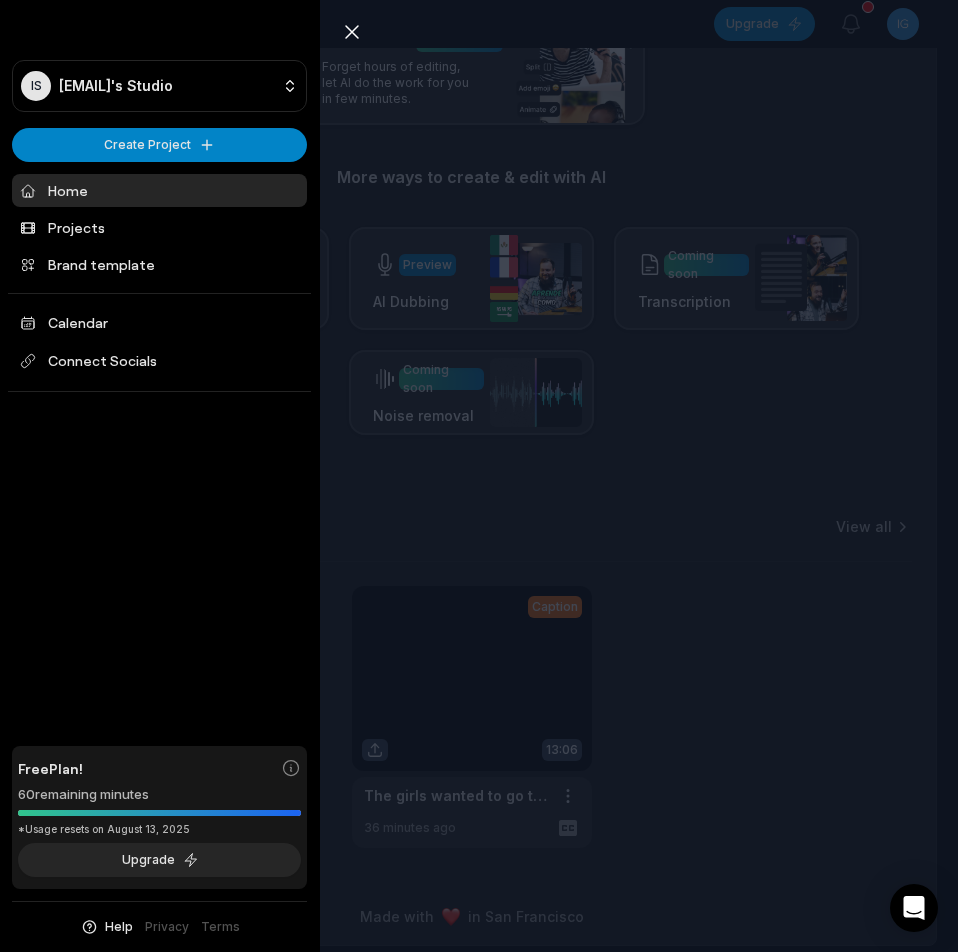 scroll, scrollTop: 0, scrollLeft: 0, axis: both 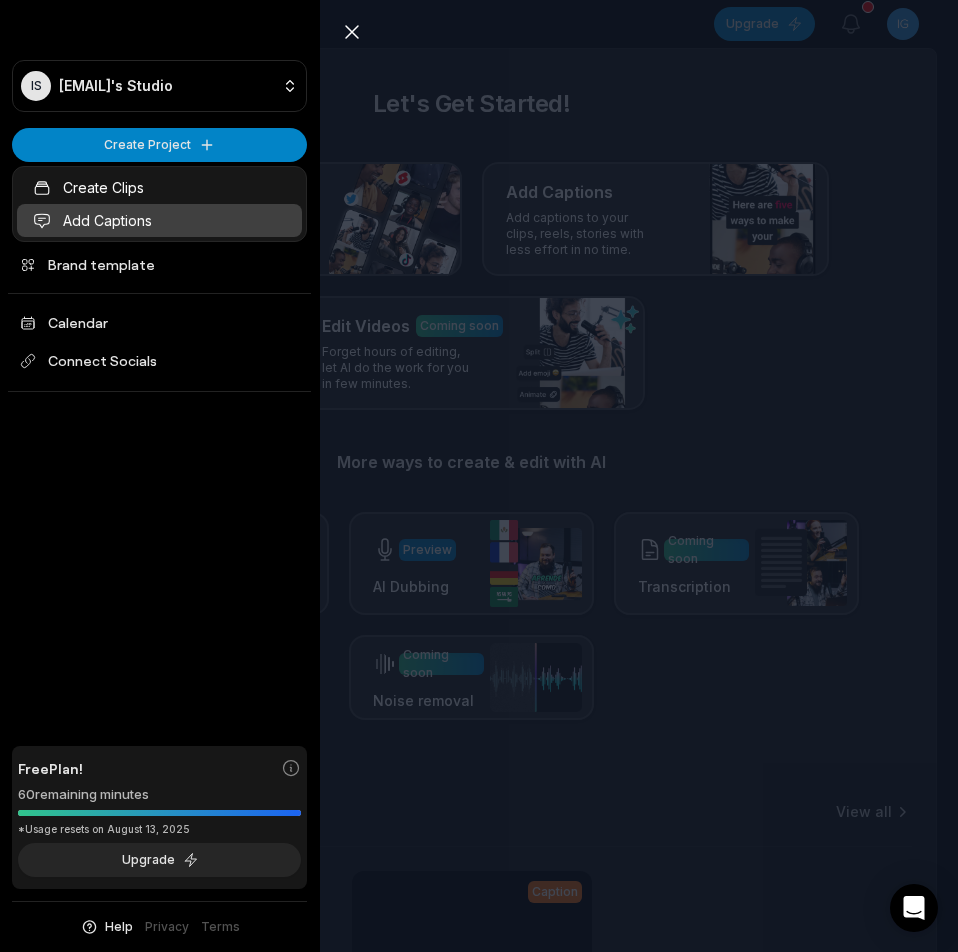click on "Add Captions" at bounding box center (159, 220) 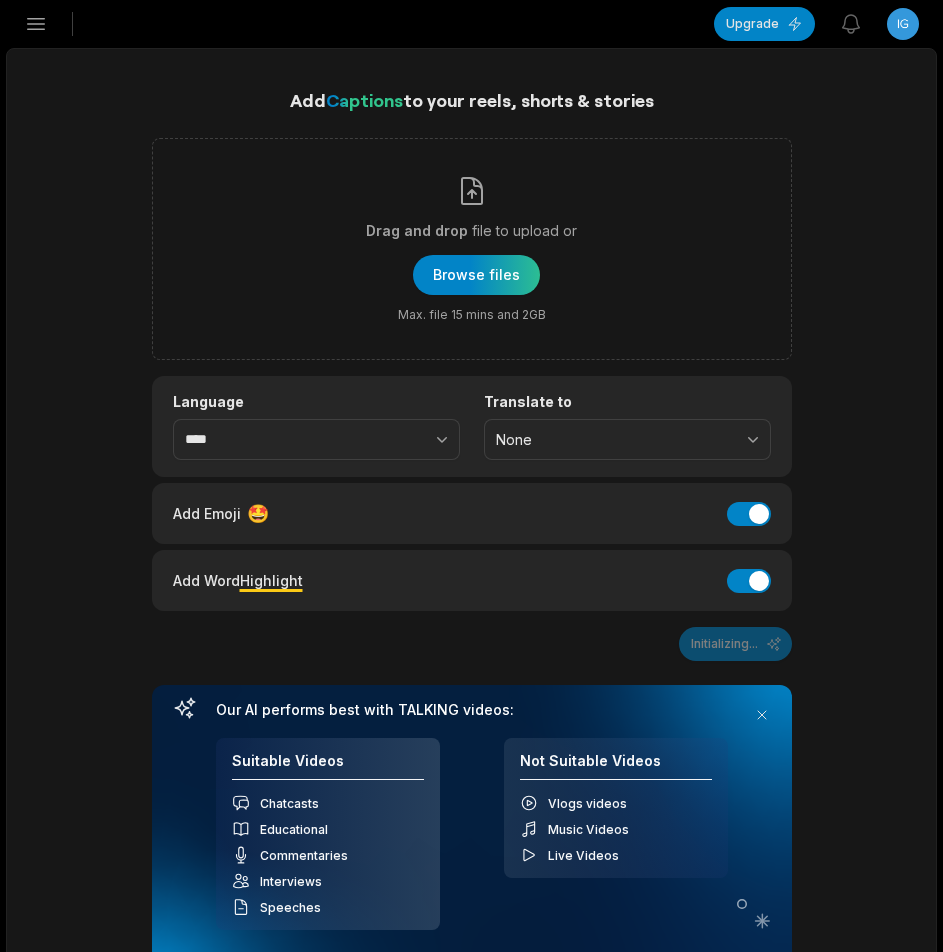 scroll, scrollTop: 0, scrollLeft: 0, axis: both 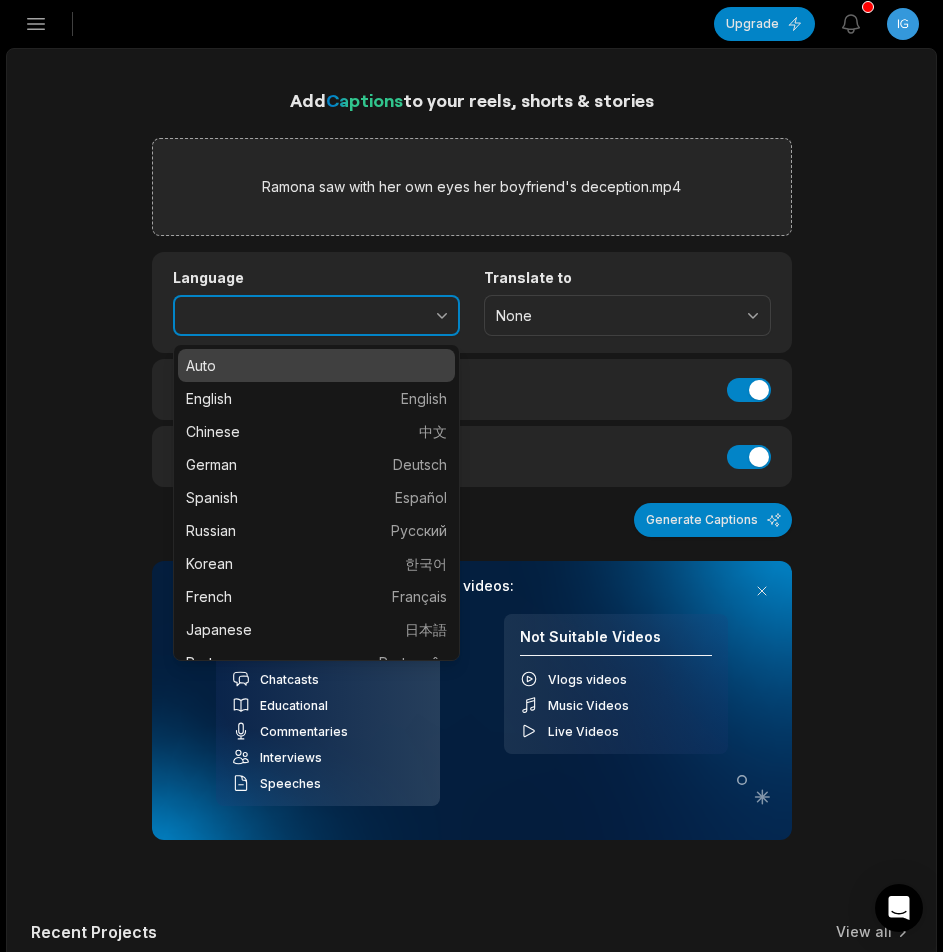 click at bounding box center (398, 316) 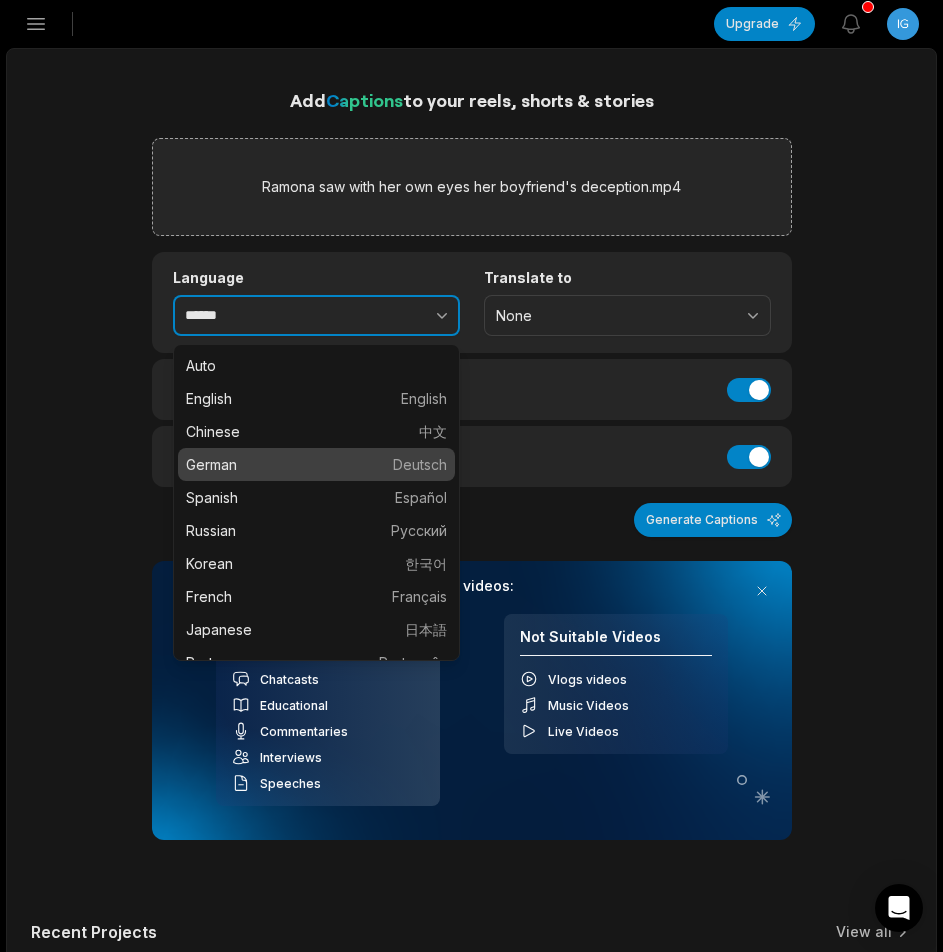 click at bounding box center [398, 316] 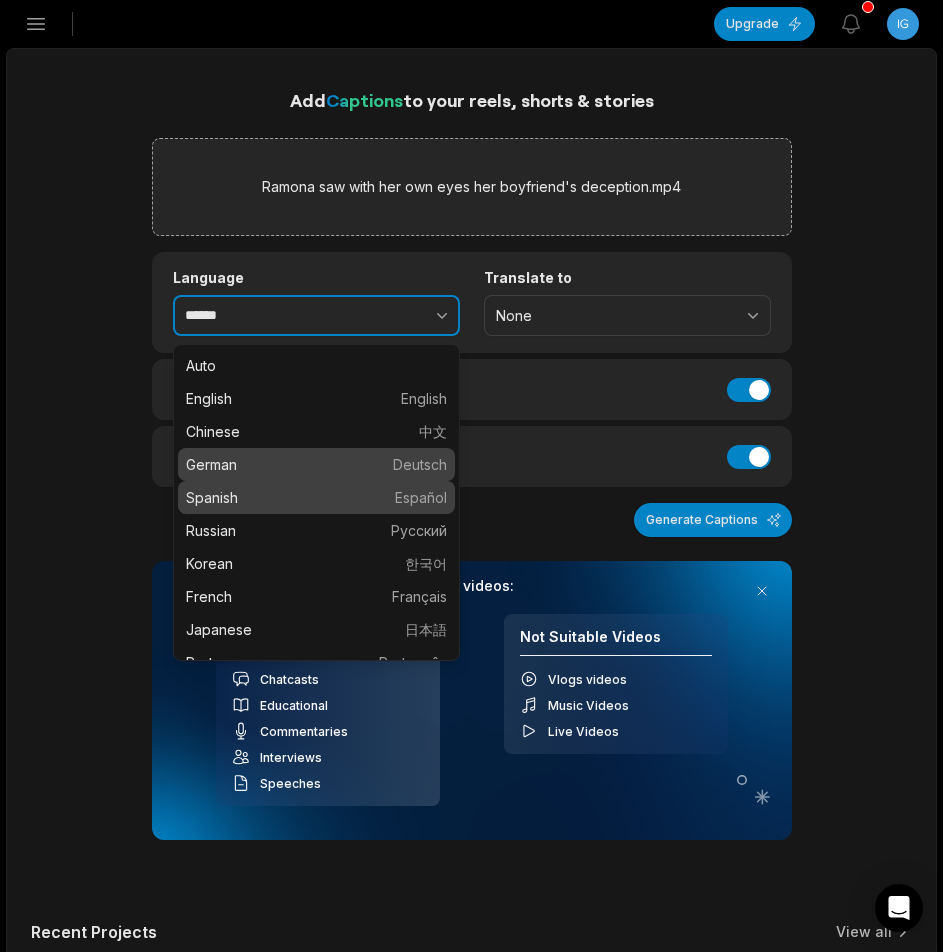 type on "*******" 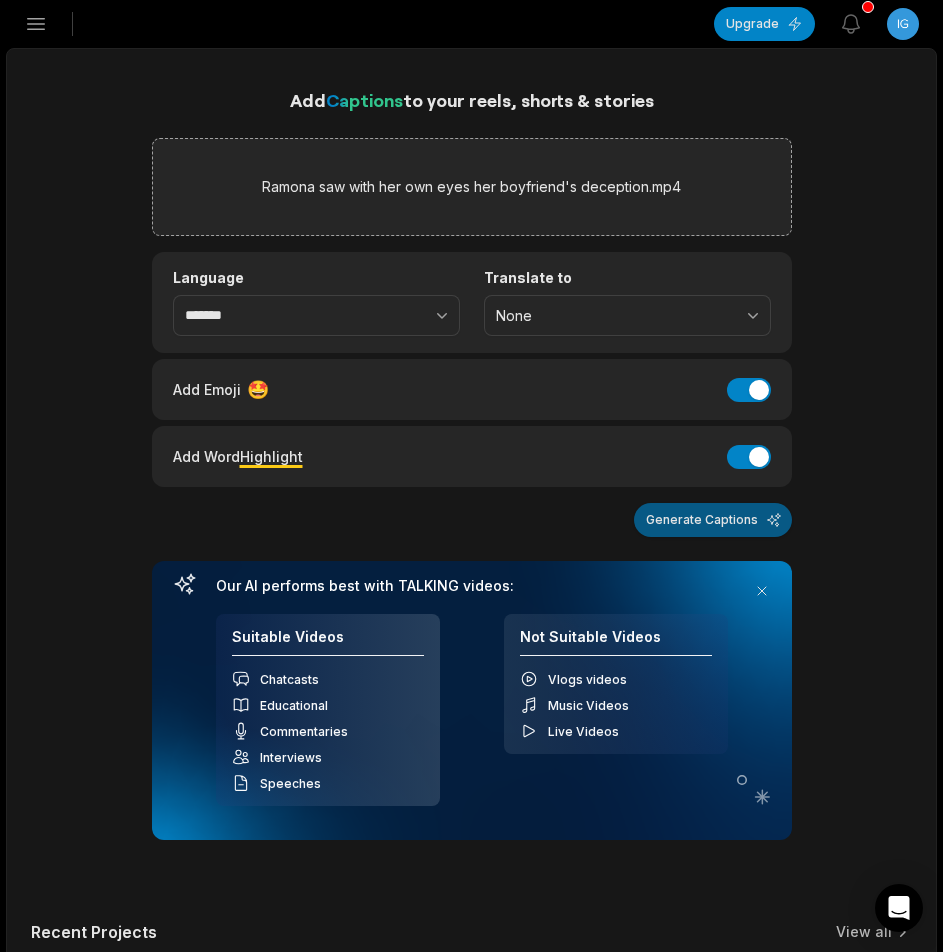 click on "Generate Captions" at bounding box center (713, 520) 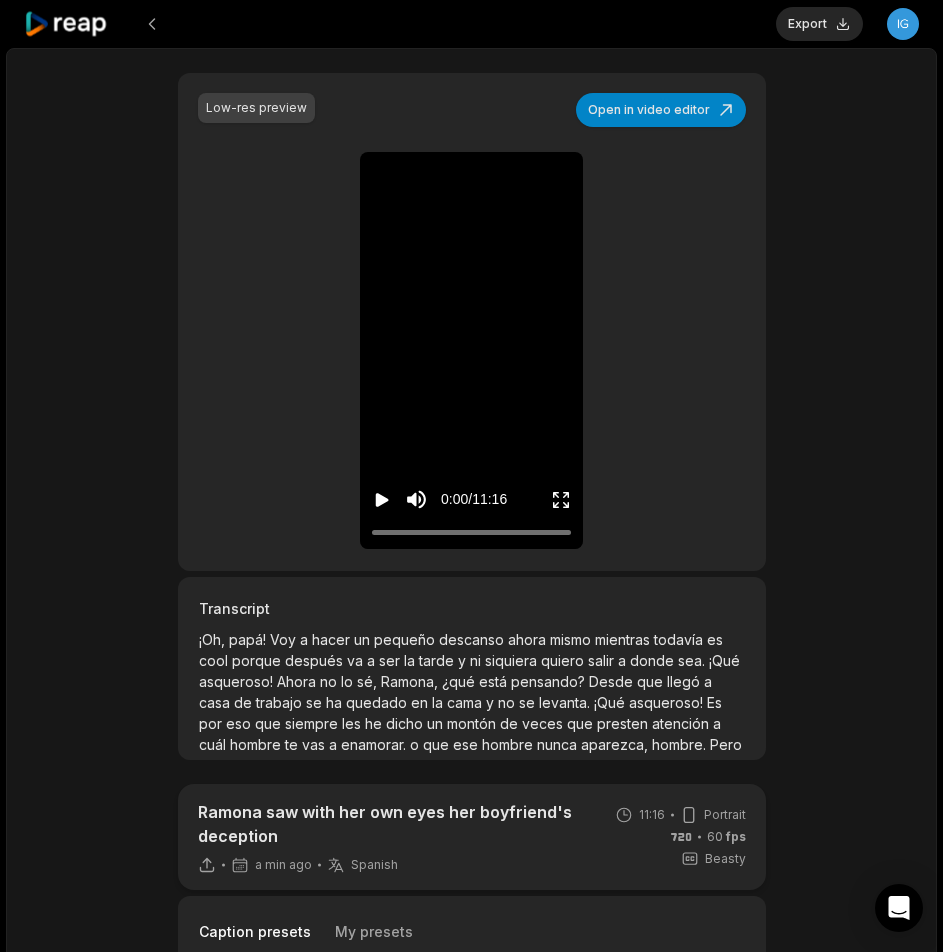 scroll, scrollTop: 300, scrollLeft: 0, axis: vertical 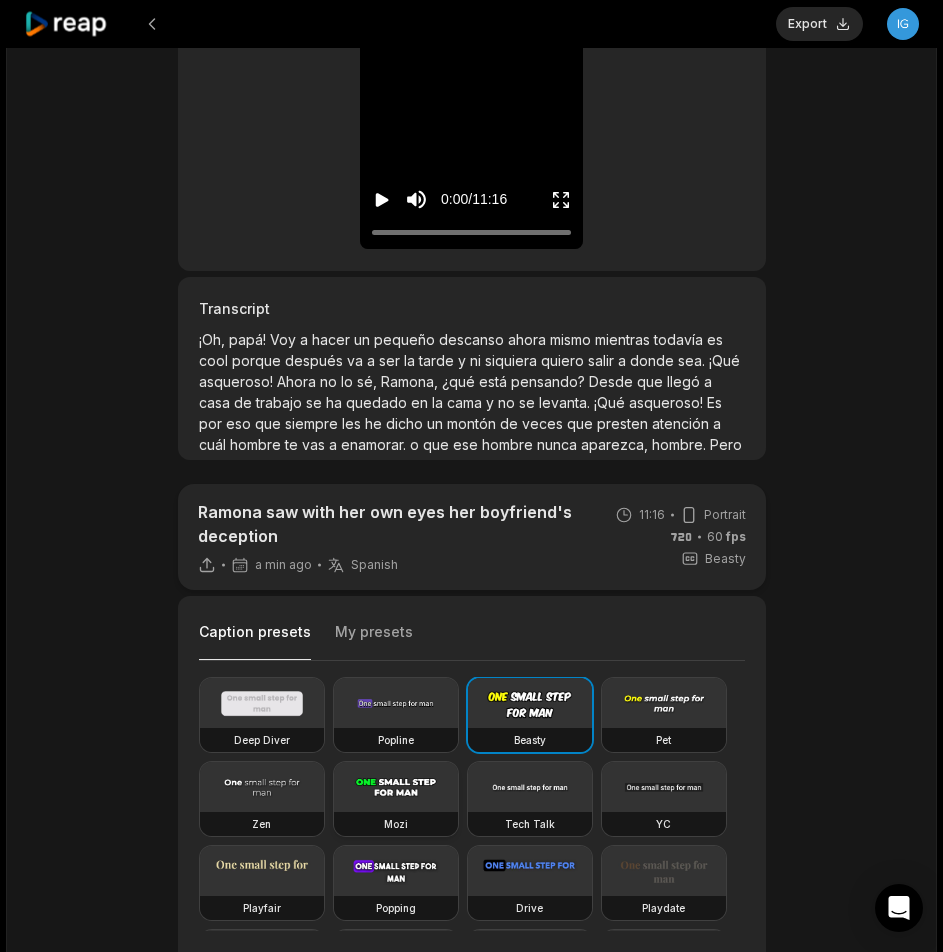 click at bounding box center [396, 787] 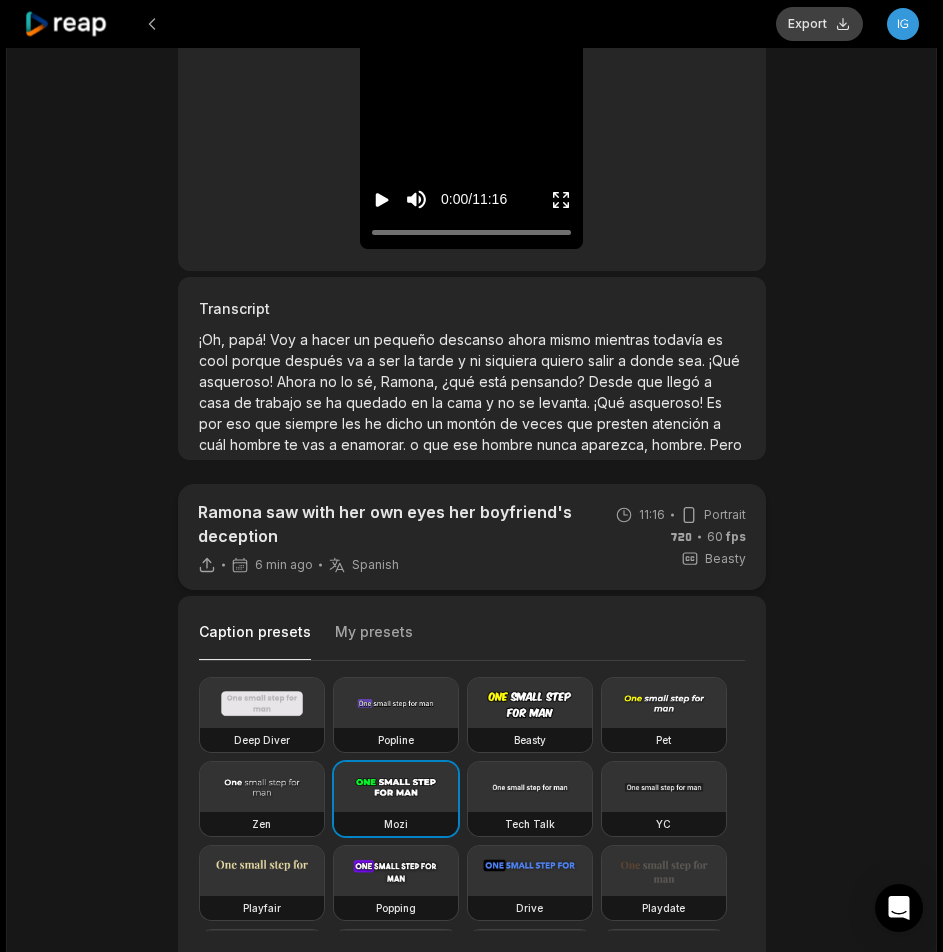 click on "Export" at bounding box center [819, 24] 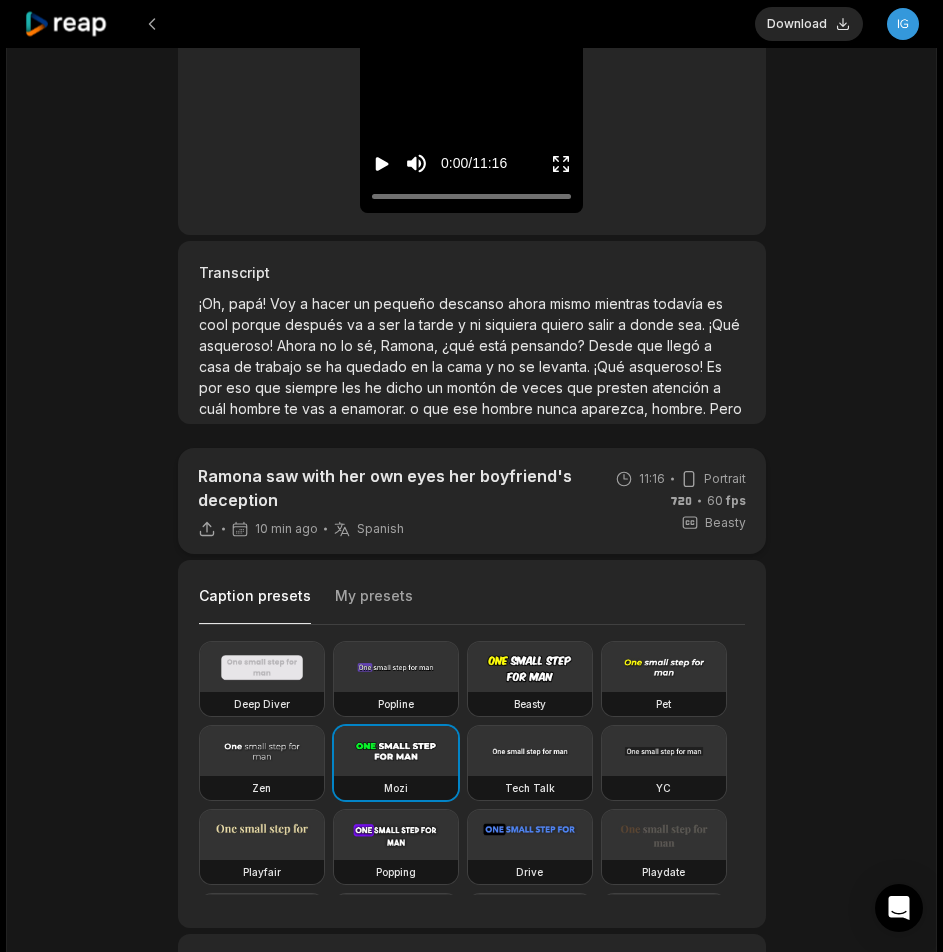 scroll, scrollTop: 300, scrollLeft: 0, axis: vertical 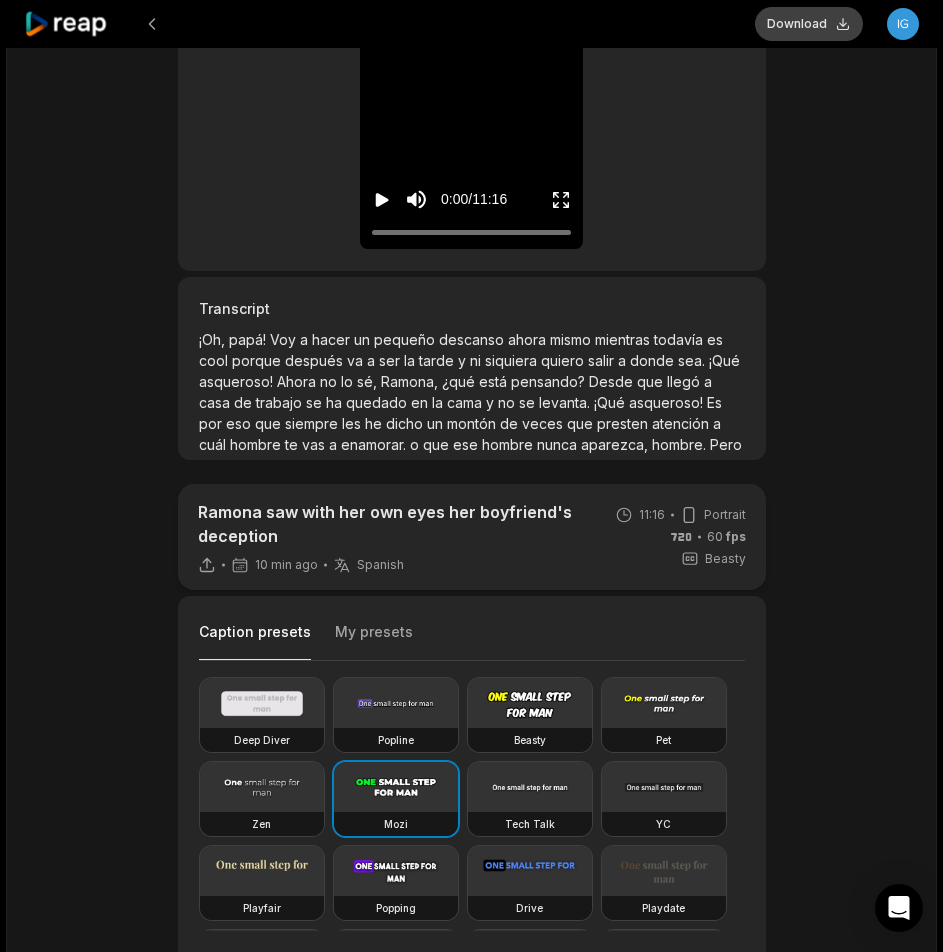 click on "Download" at bounding box center (809, 24) 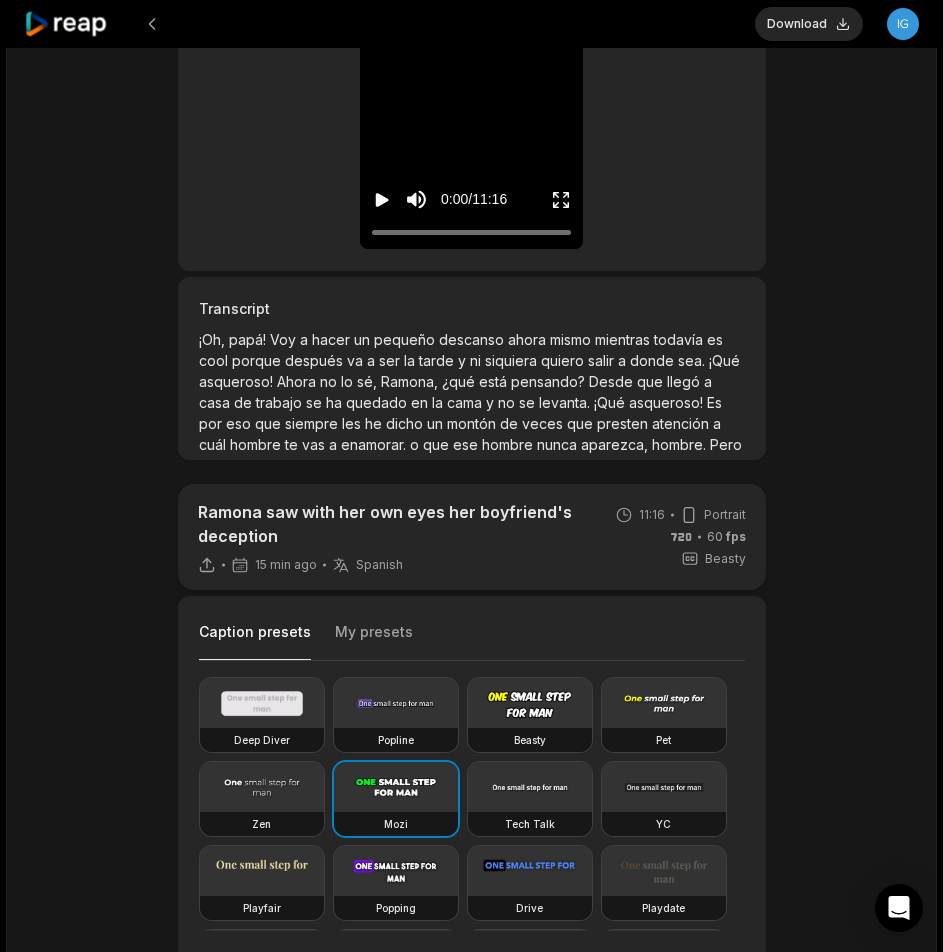 click on "Ramona saw with her own eyes her boyfriend's deception 15 min ago Spanish es 11:16 Portrait 60   fps Beasty Caption presets My presets Deep Diver Popline Beasty Pet Zen Mozi Tech Talk YC Playfair Popping Drive Playdate Galaxy Turban Flipper Spell Youshaei Pod P Noah Phantom Color #ffffffff Size ** Caption position Top Middle Bottom Add Emoji 🤩 Add Emoji Add Word  Highlight Add Word Highlight Publish Save draft Low-res preview Open in video editor ¡Oh, ¡Oh,   papá! papá! Voy Voy   a a   hacer hacer   un un   pequeño pequeño descanso descanso   ahora ahora   mismo mismo mientras mientras todavía todavía   es es   cool cool   porque porque después después   va va   a a   ser ser   la la tarde tarde   y y   ni ni   siquiera siquiera   quiero quiero salir salir   a a   donde donde   sea sea ¡Qué ¡Qué   asqueroso! asqueroso! Ahora Ahora   no no   lo lo   sé, sé,   Ramona, Ramona, ¿qué ¿qué   está está   pensando? pensando? Desde Desde   que que   llegó llegó" at bounding box center [471, 515] 